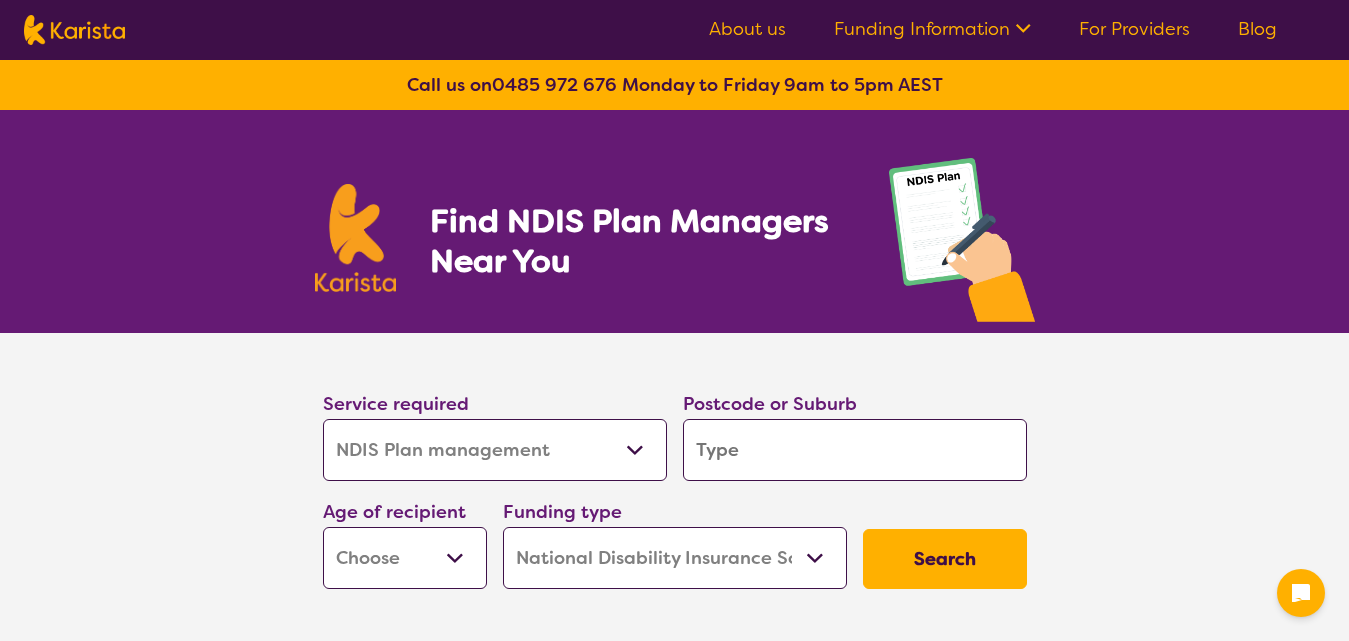 select on "NDIS Plan management" 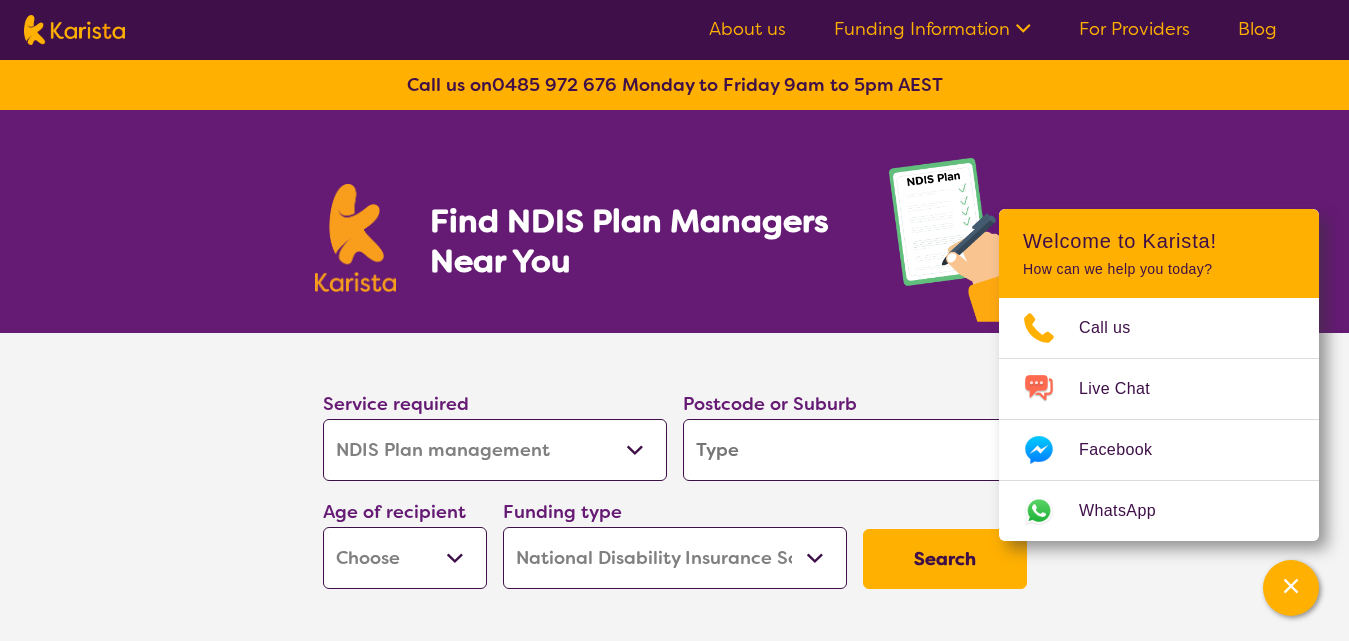 click at bounding box center (855, 450) 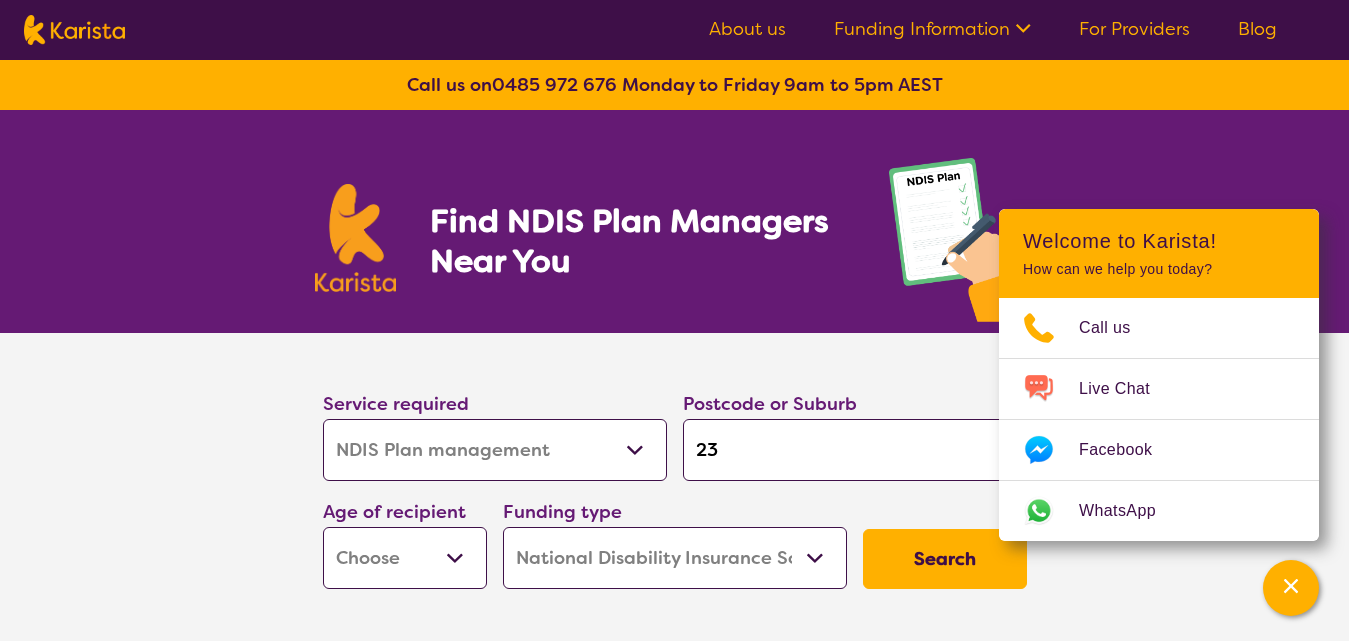 type on "232" 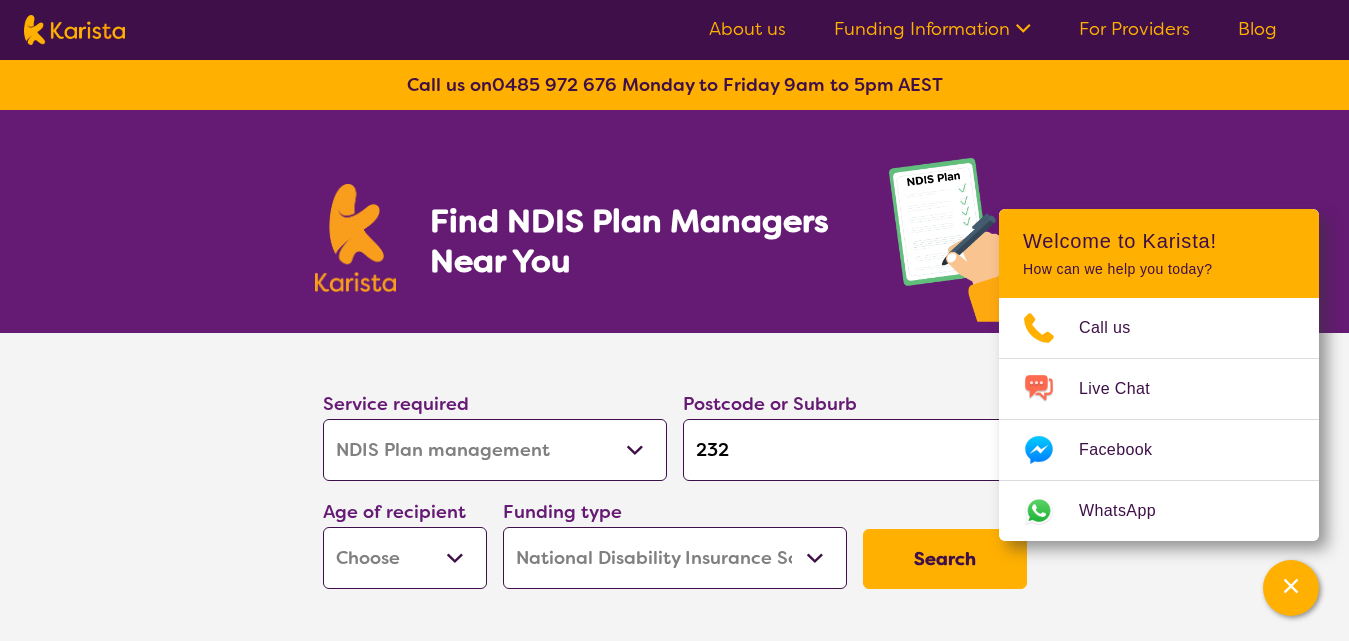 type on "232" 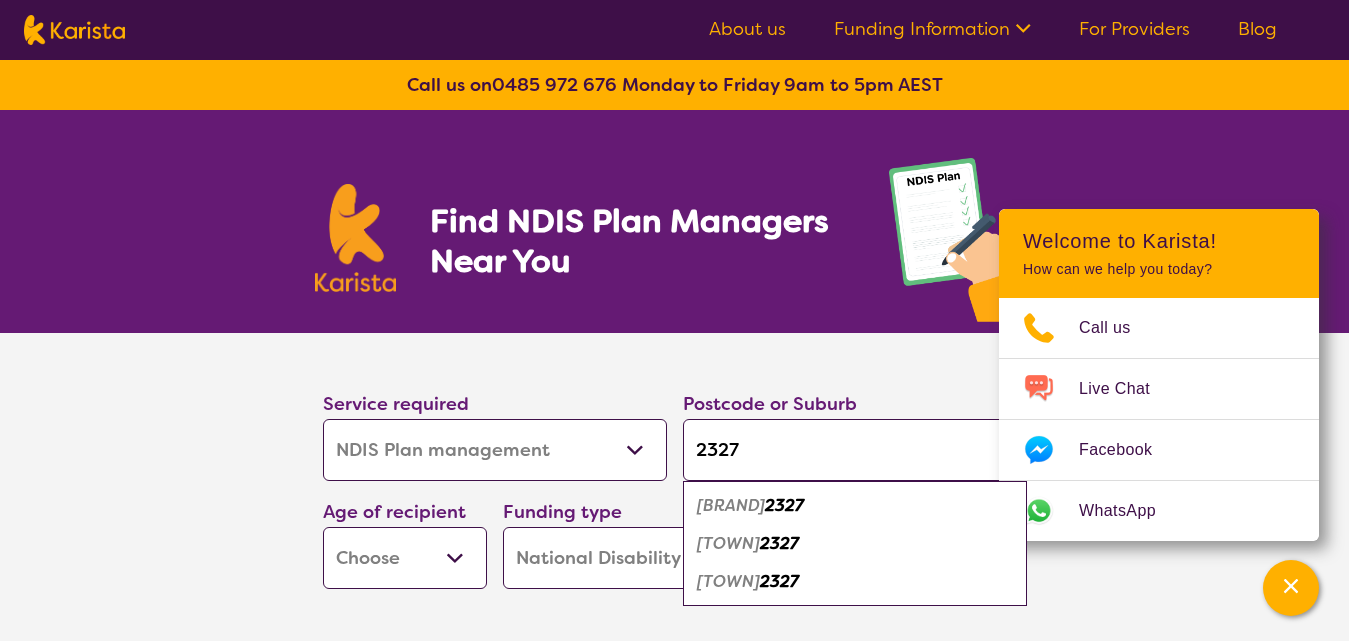 type on "2327" 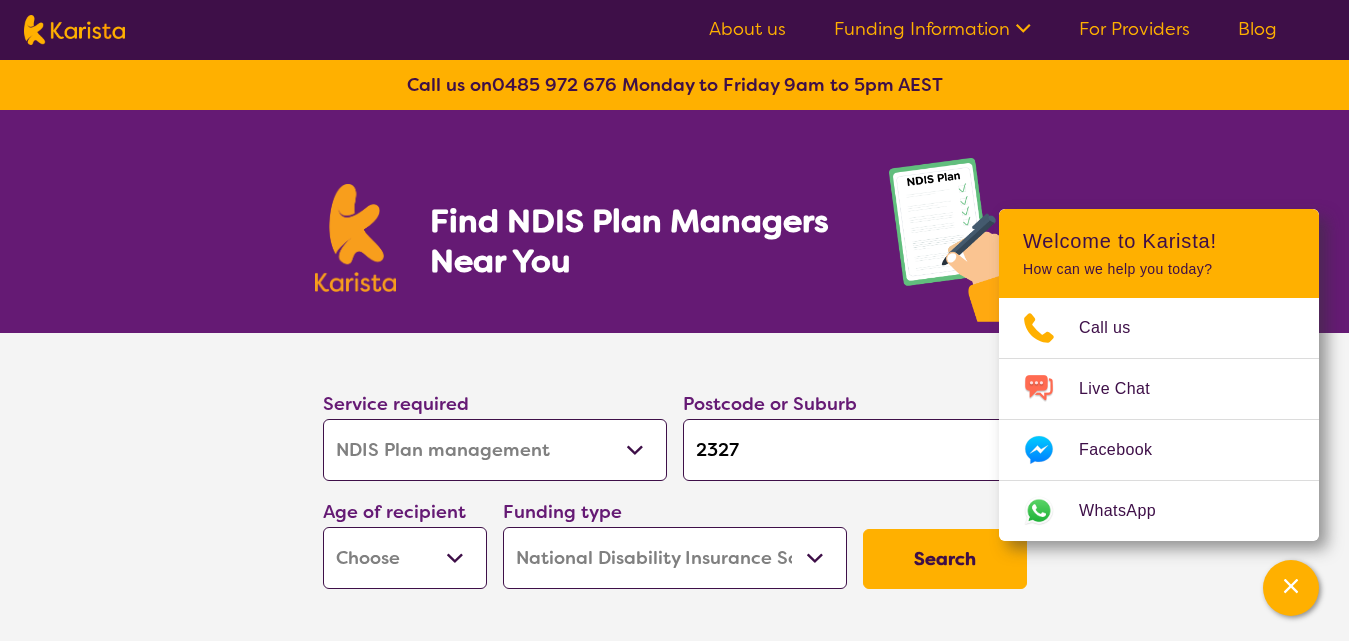 click on "Early Childhood - 0 to 9 Child - 10 to 11 Adolescent - 12 to 17 Adult - 18 to 64 Aged - 65+" at bounding box center (405, 558) 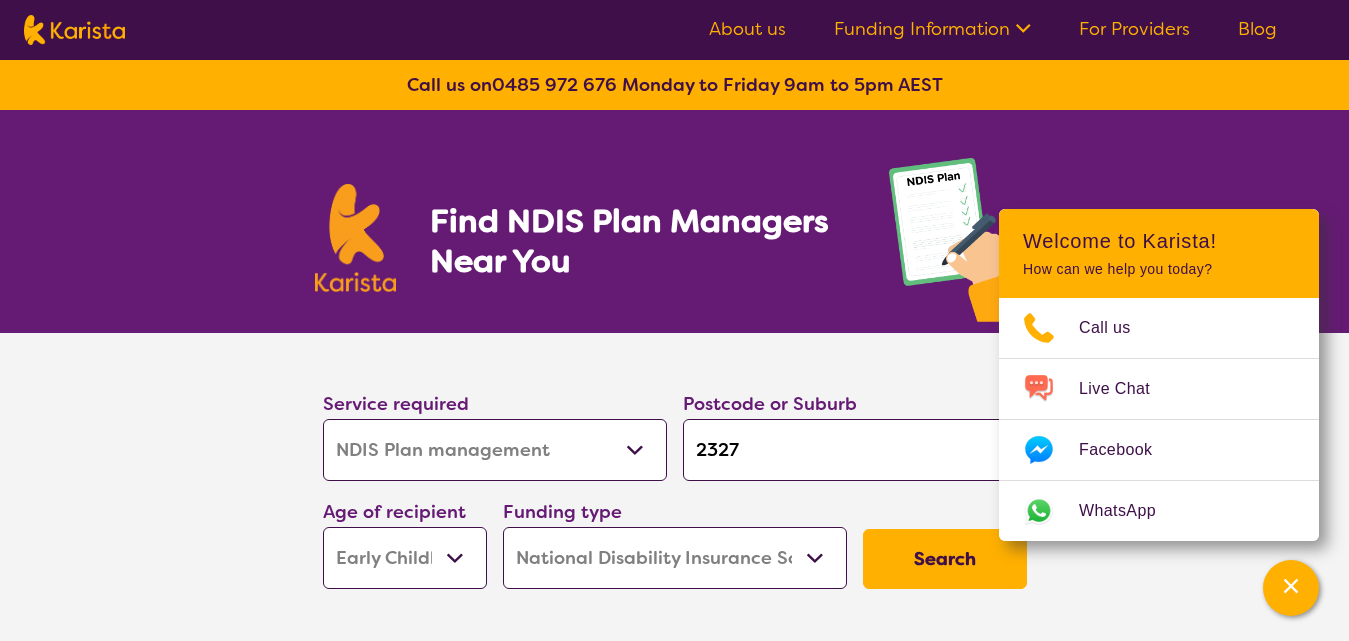click on "Early Childhood - 0 to 9 Child - 10 to 11 Adolescent - 12 to 17 Adult - 18 to 64 Aged - 65+" at bounding box center (405, 558) 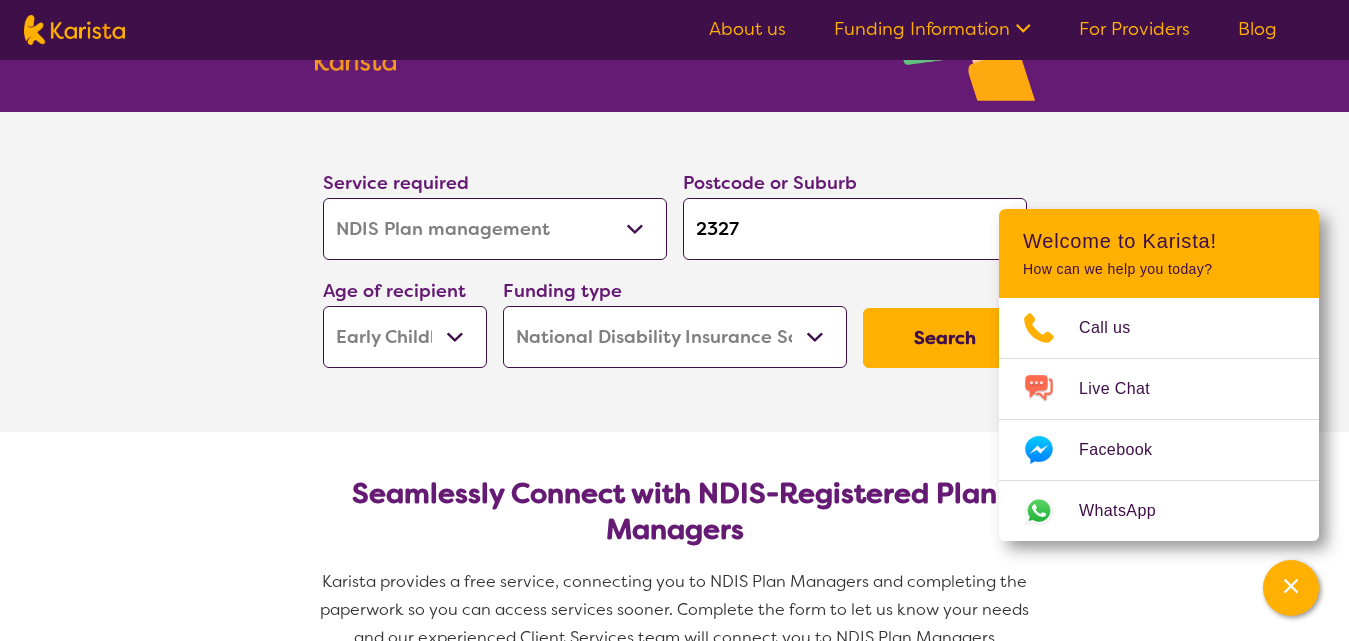 scroll, scrollTop: 250, scrollLeft: 0, axis: vertical 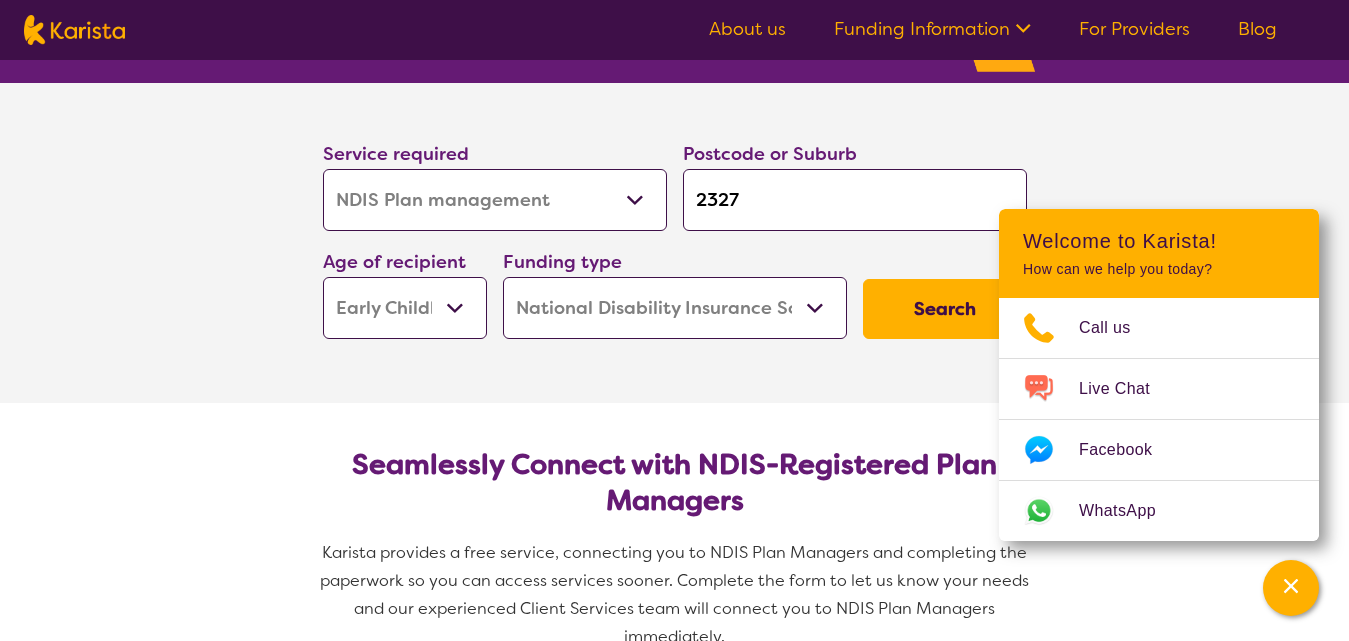 click on "Search" at bounding box center [945, 309] 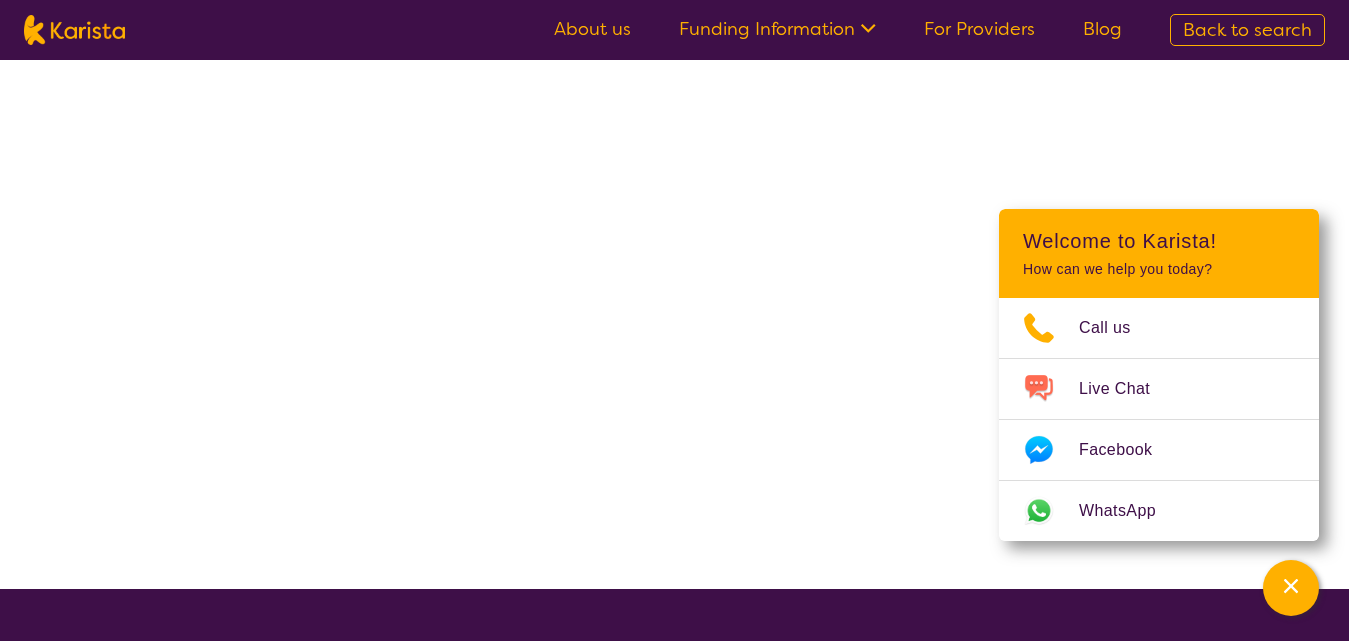 scroll, scrollTop: 0, scrollLeft: 0, axis: both 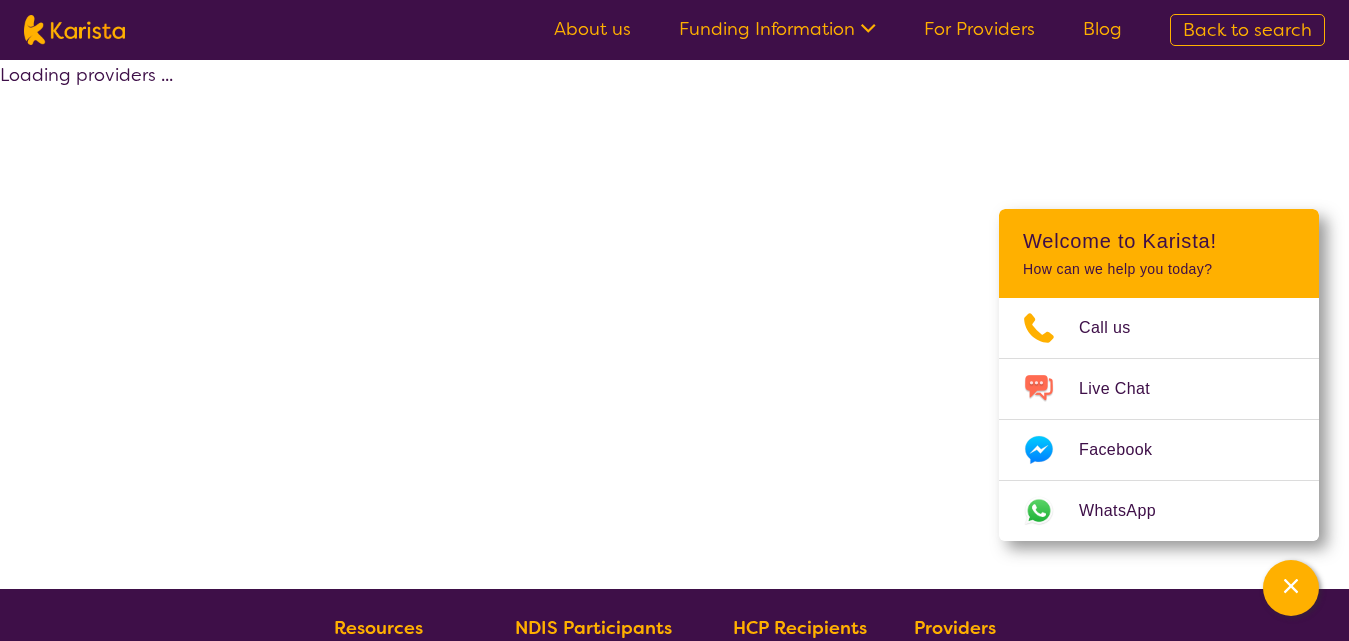 select on "by_score" 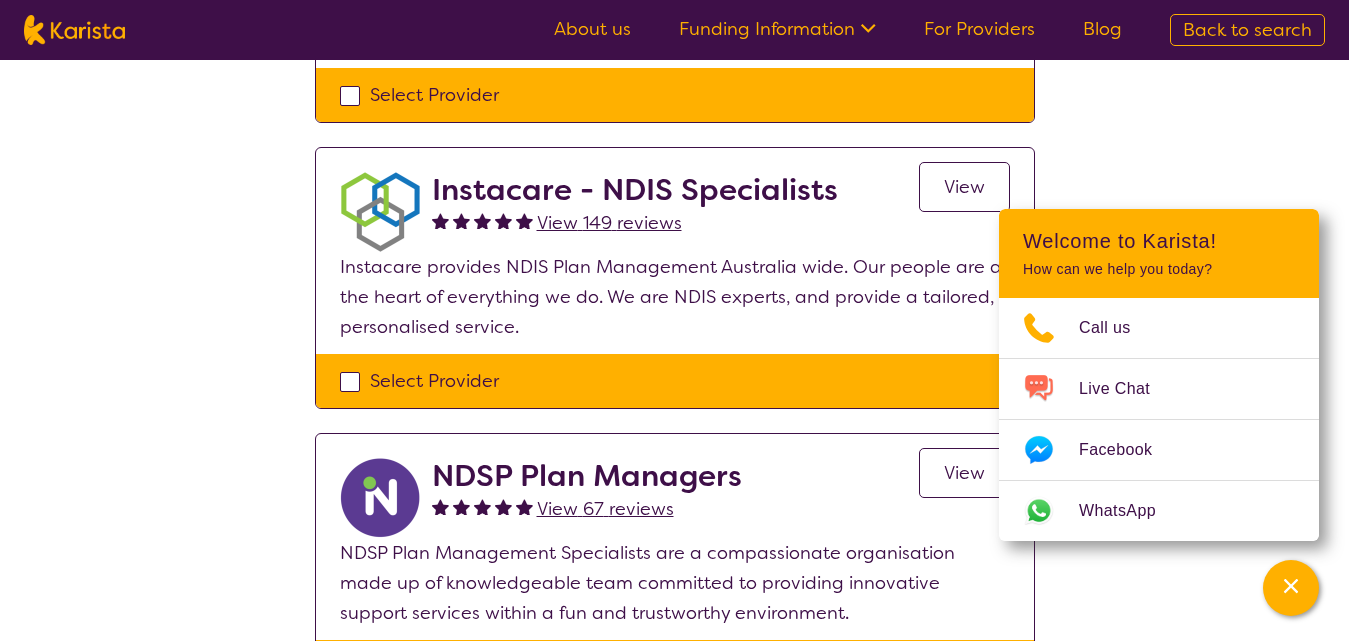scroll, scrollTop: 277, scrollLeft: 0, axis: vertical 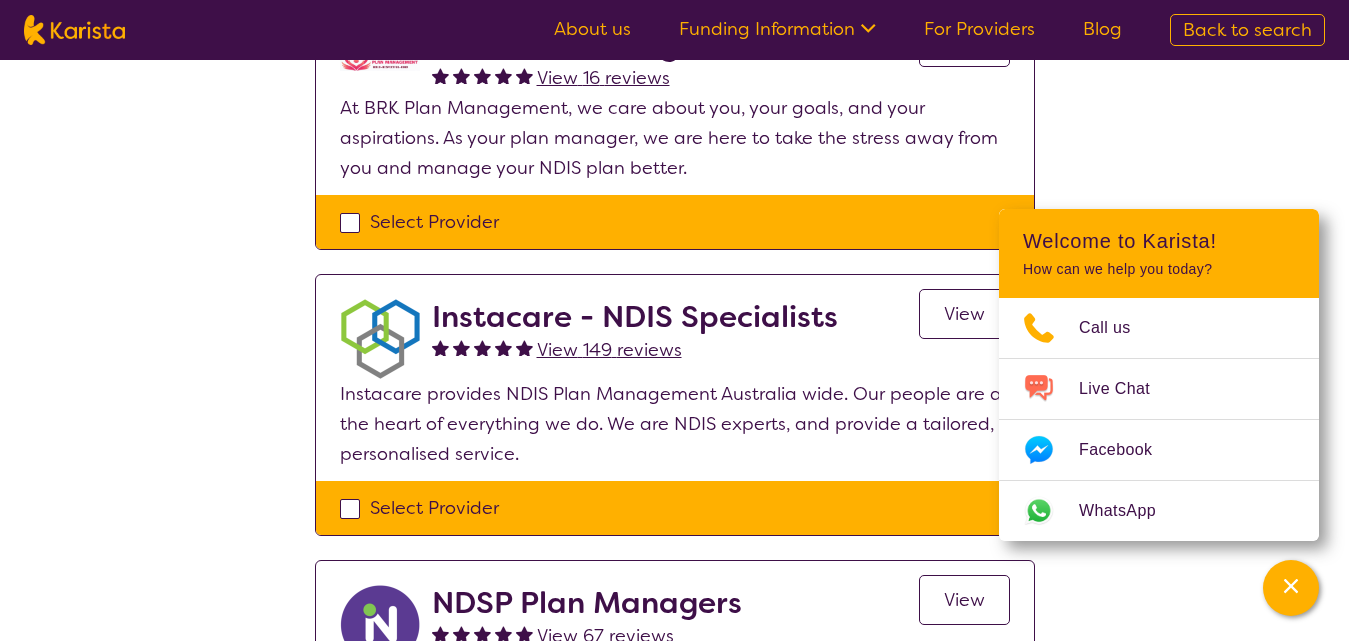 click on "View   149   reviews" at bounding box center (609, 350) 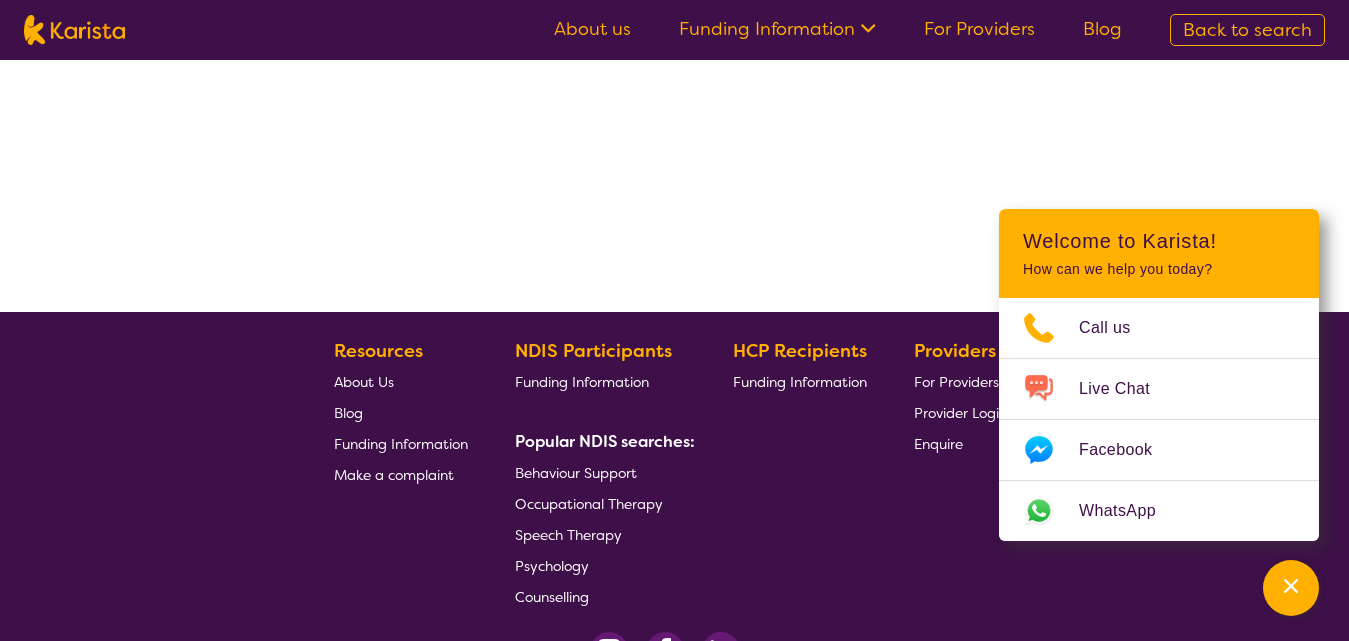 scroll, scrollTop: 0, scrollLeft: 0, axis: both 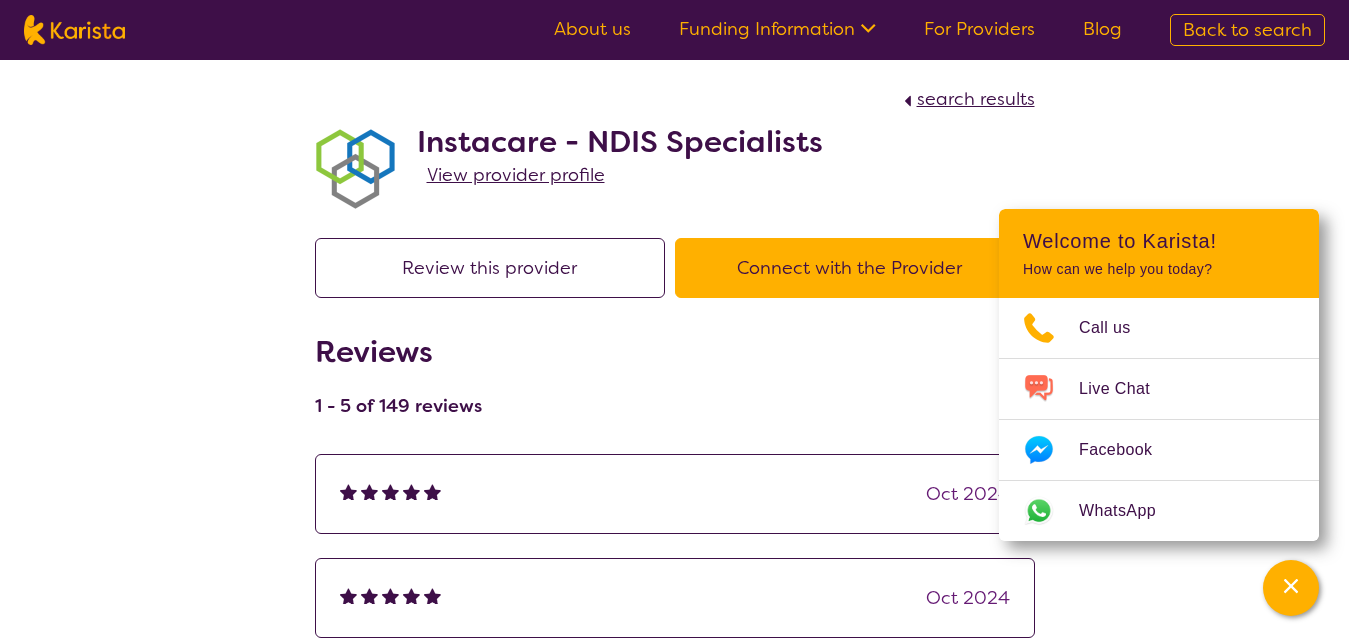click on "Connect with the Provider" at bounding box center (850, 268) 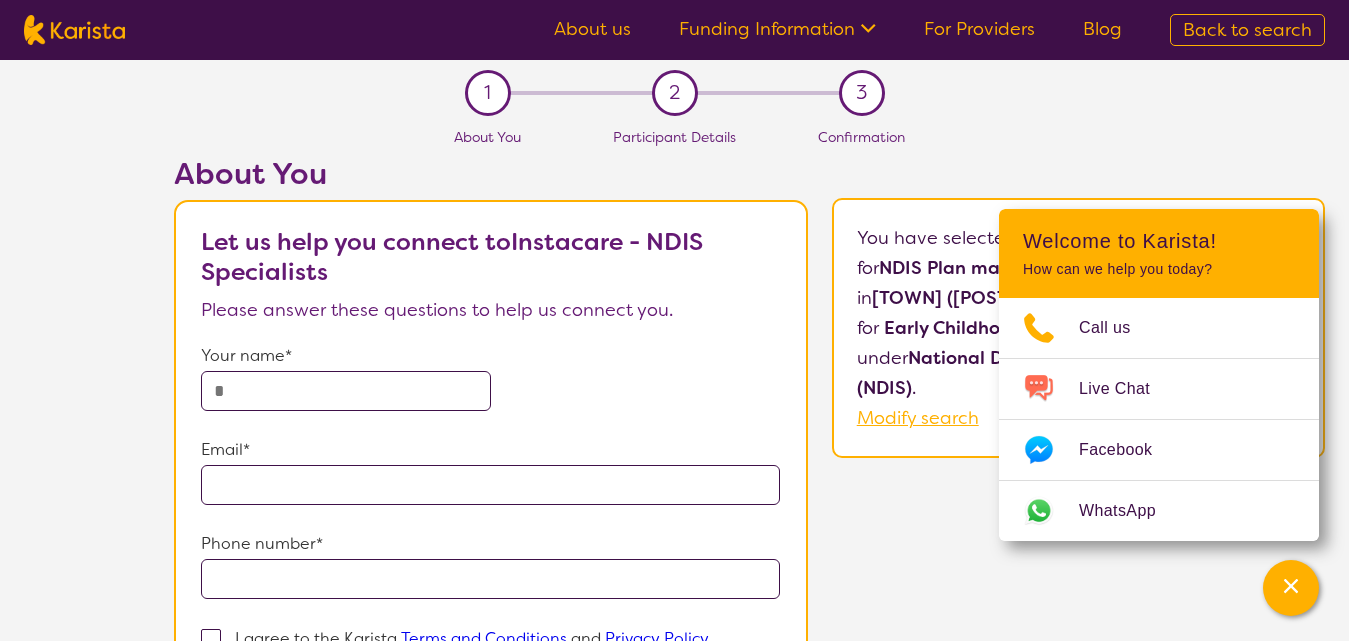 click at bounding box center [346, 391] 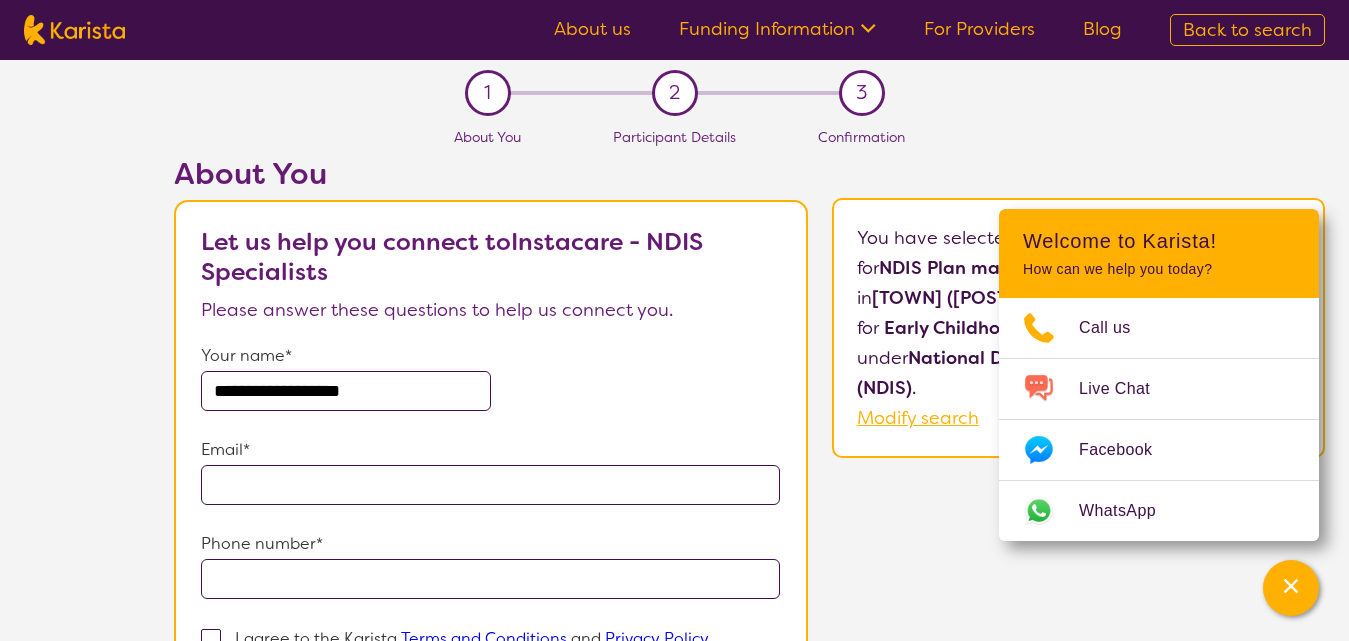 type on "**********" 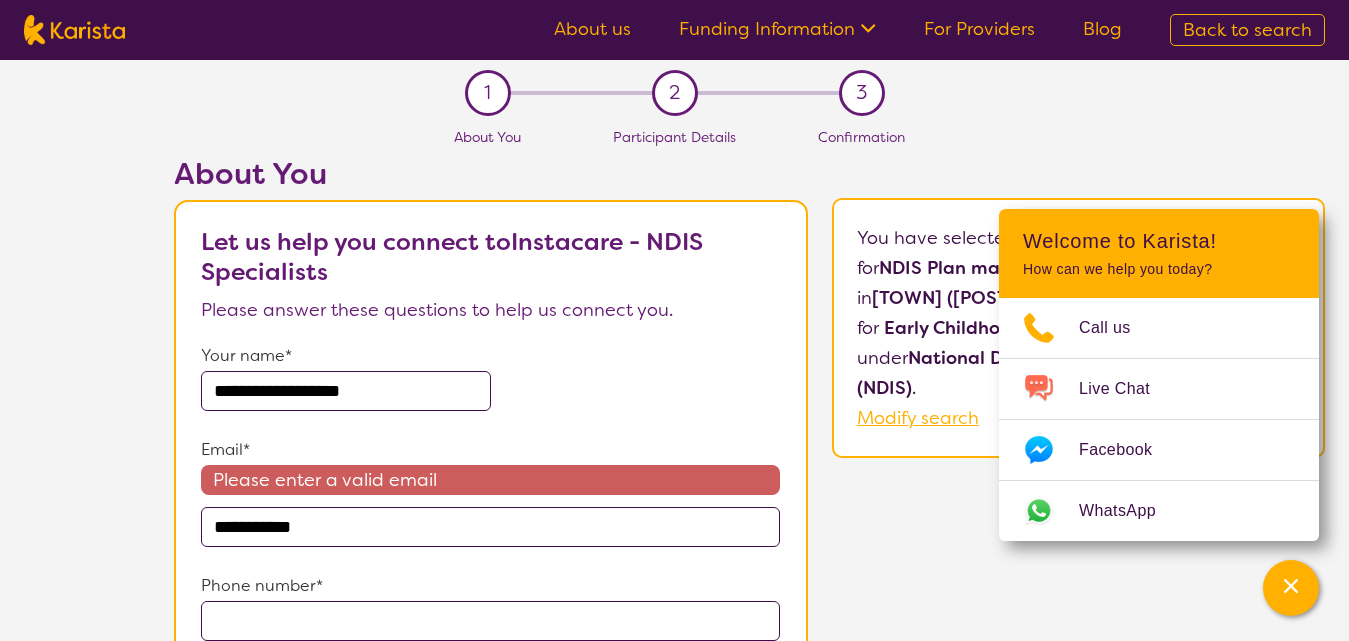type on "**********" 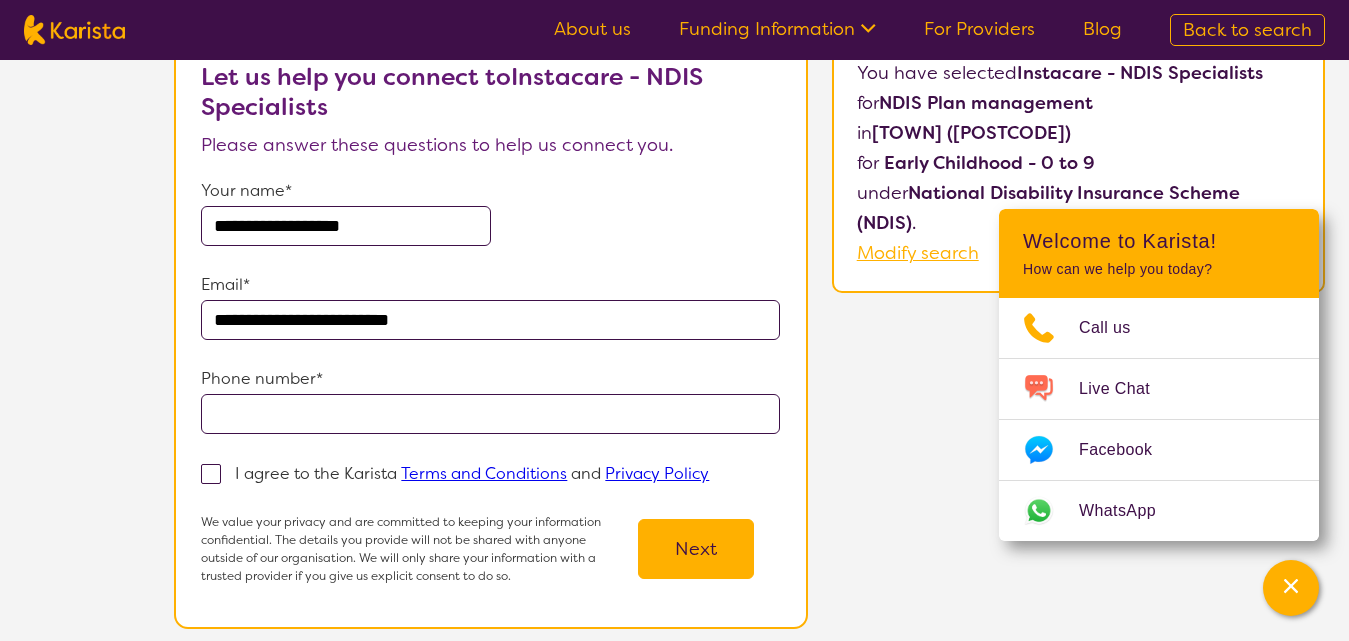 scroll, scrollTop: 227, scrollLeft: 0, axis: vertical 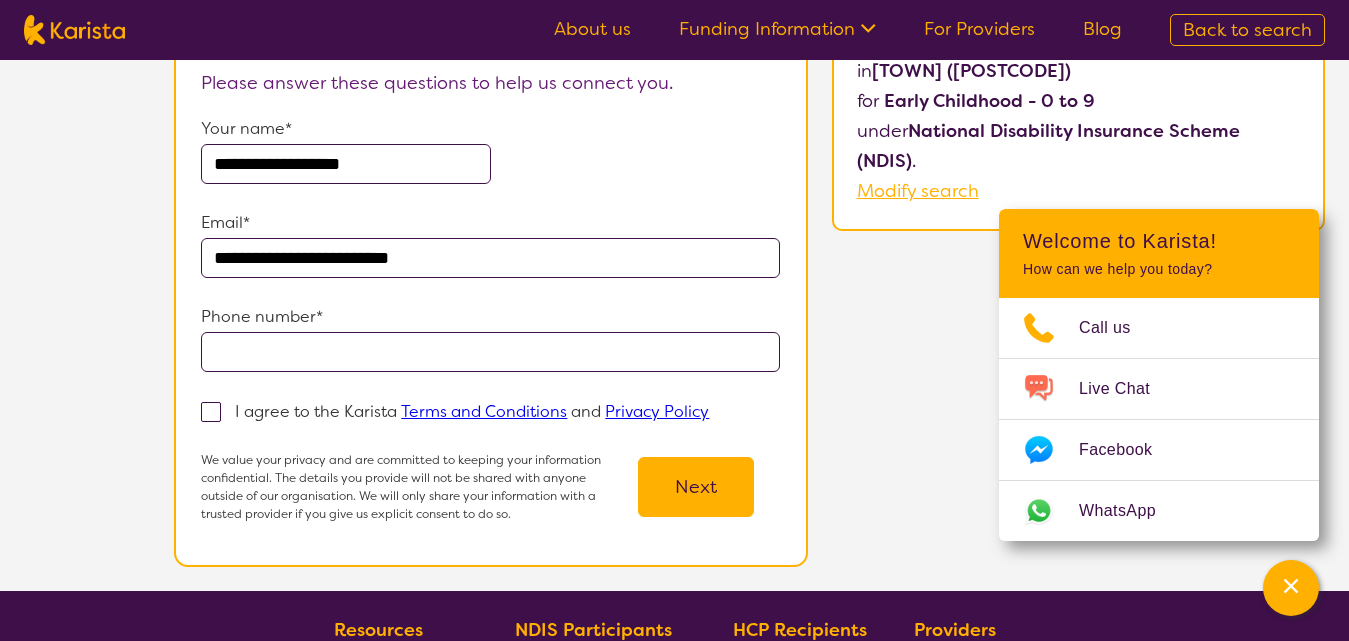 click at bounding box center [490, 352] 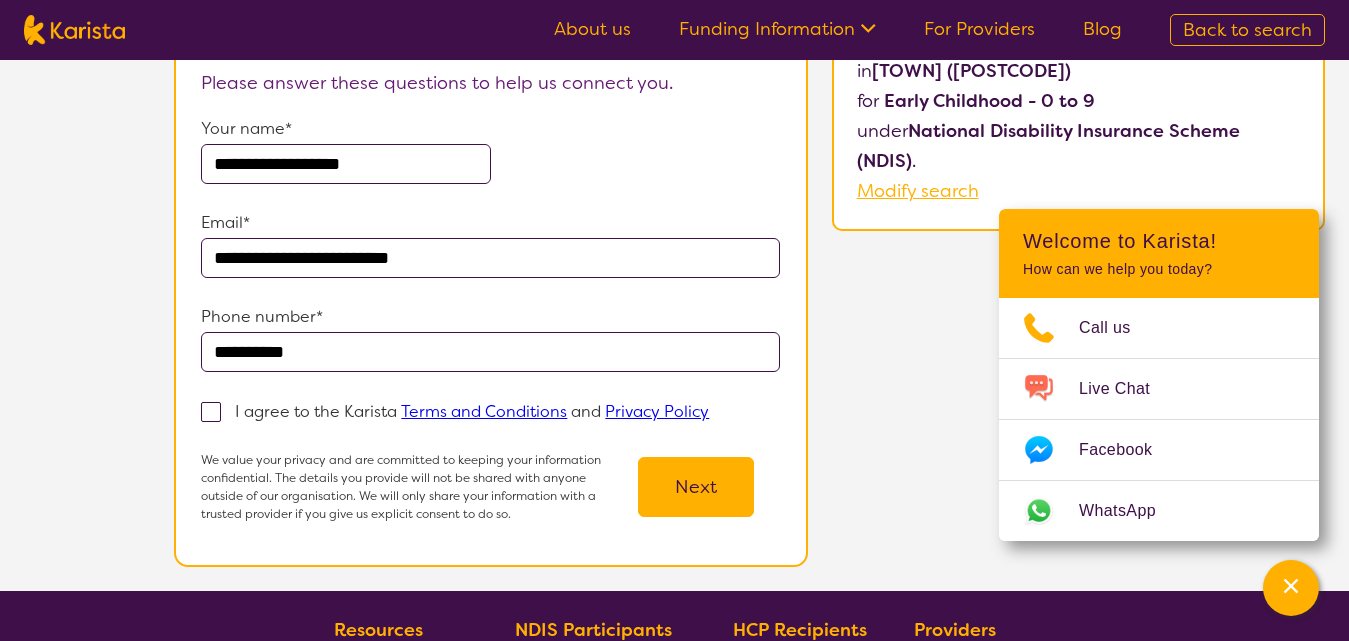 type on "**********" 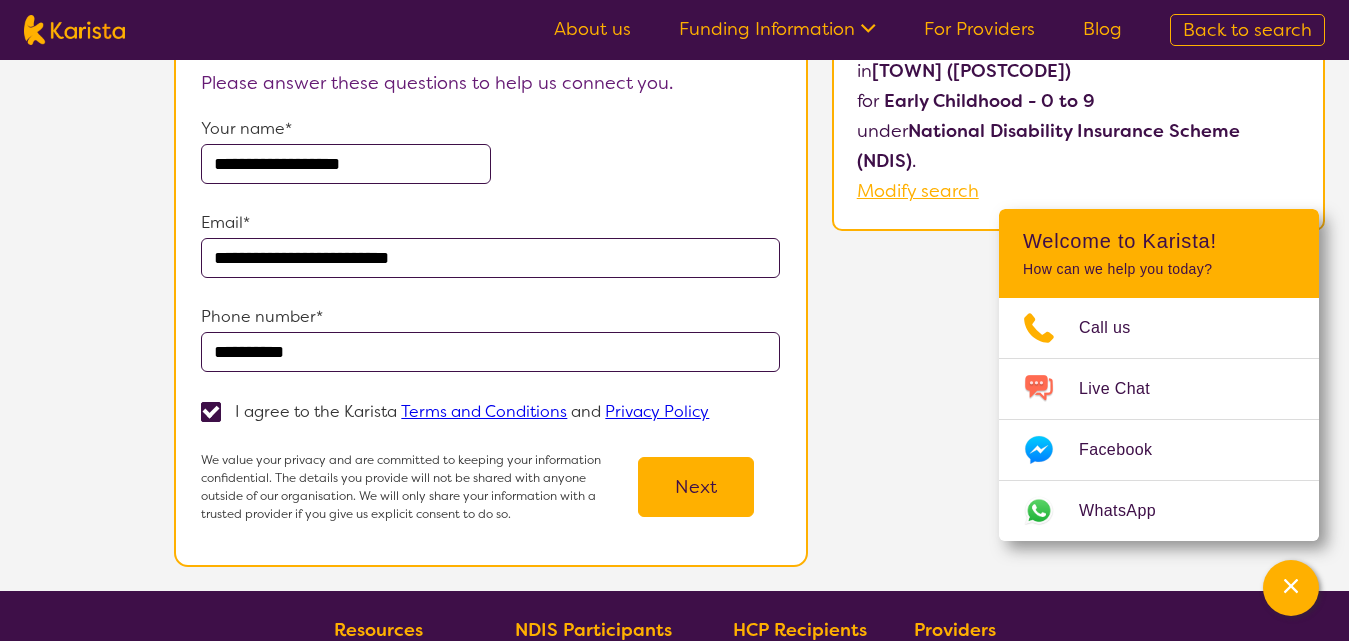 click on "Next" at bounding box center (696, 487) 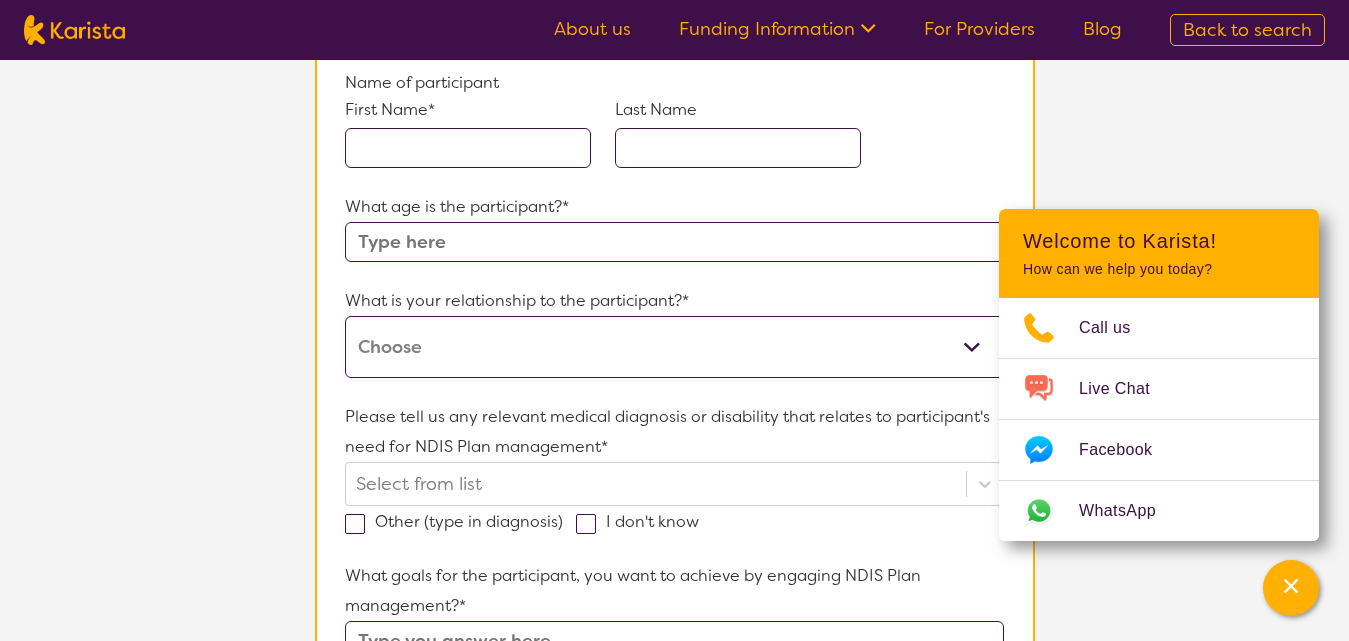 scroll, scrollTop: 0, scrollLeft: 0, axis: both 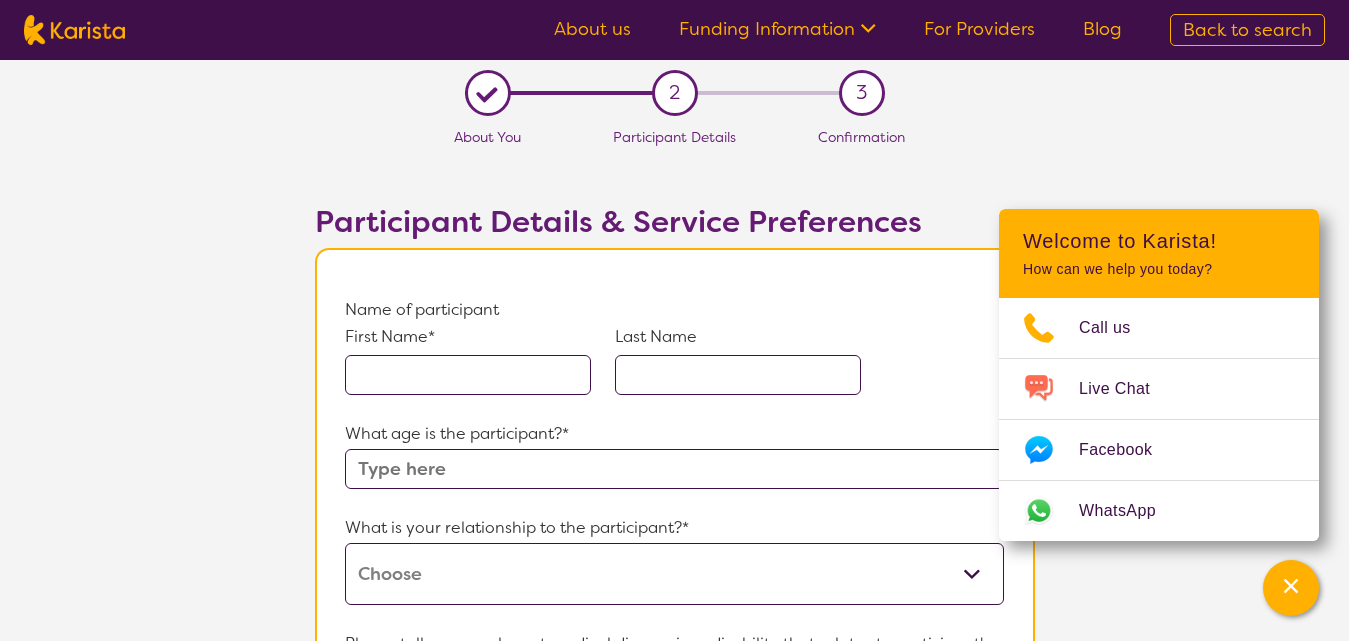 click at bounding box center [468, 375] 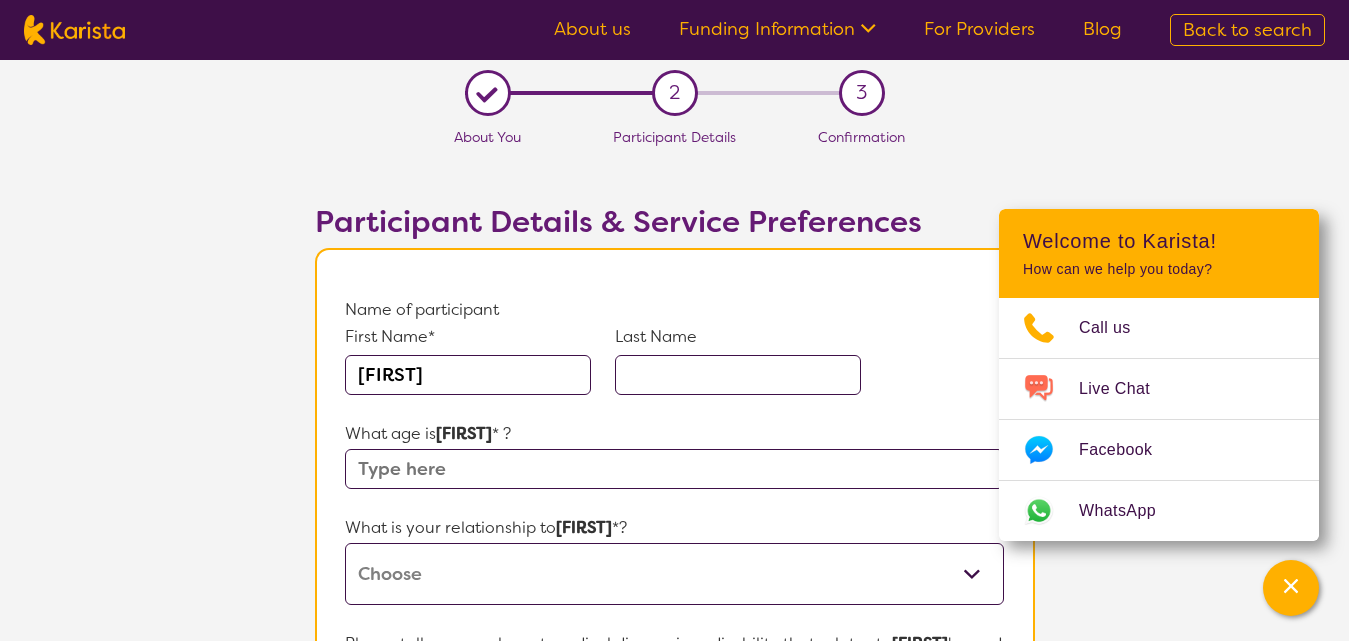 type on "[FIRST]" 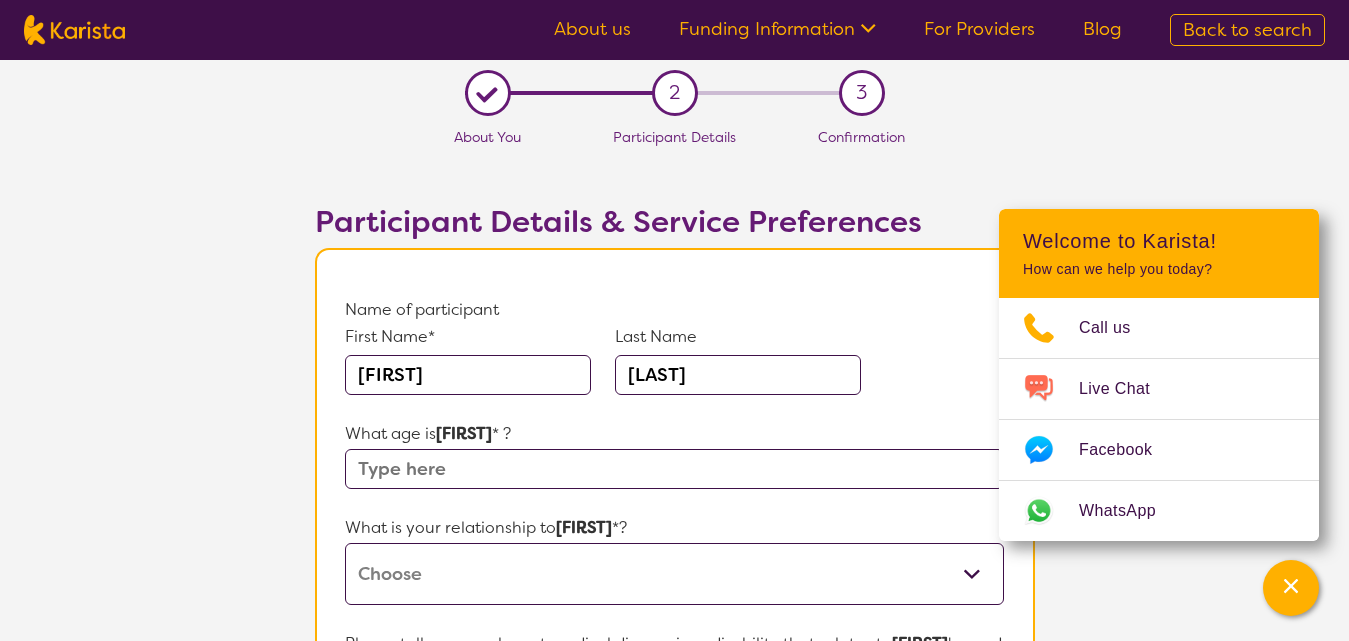 type on "[LAST]" 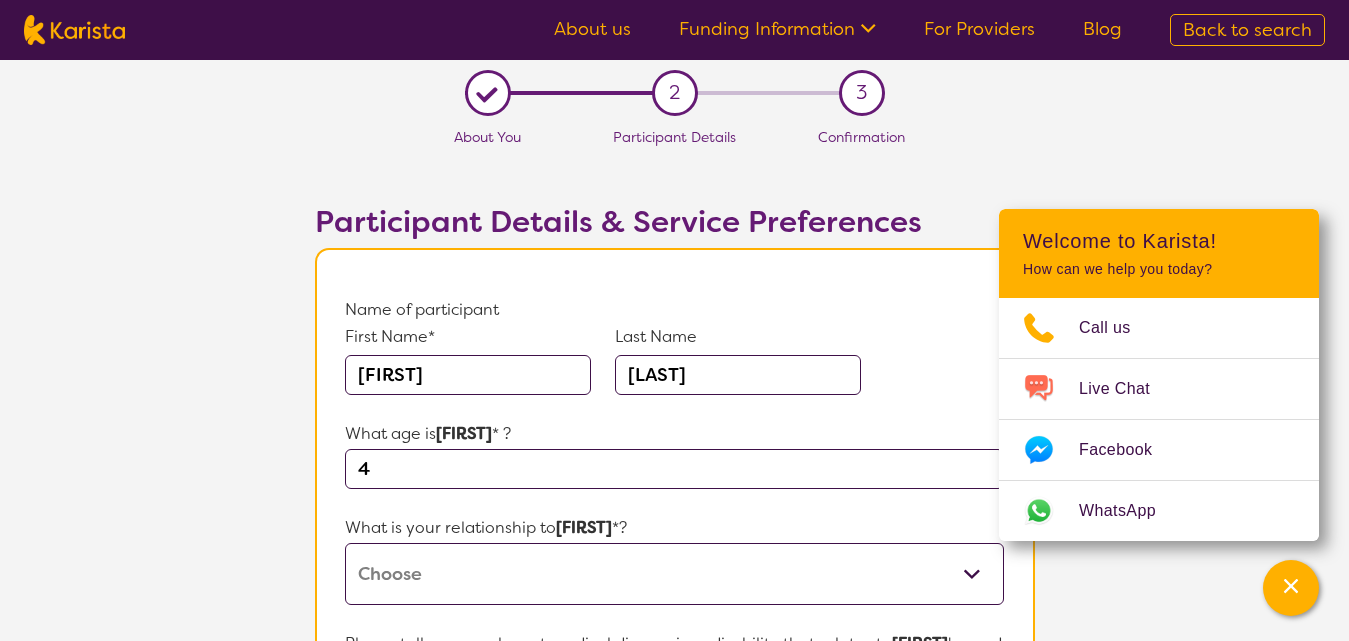 type on "4" 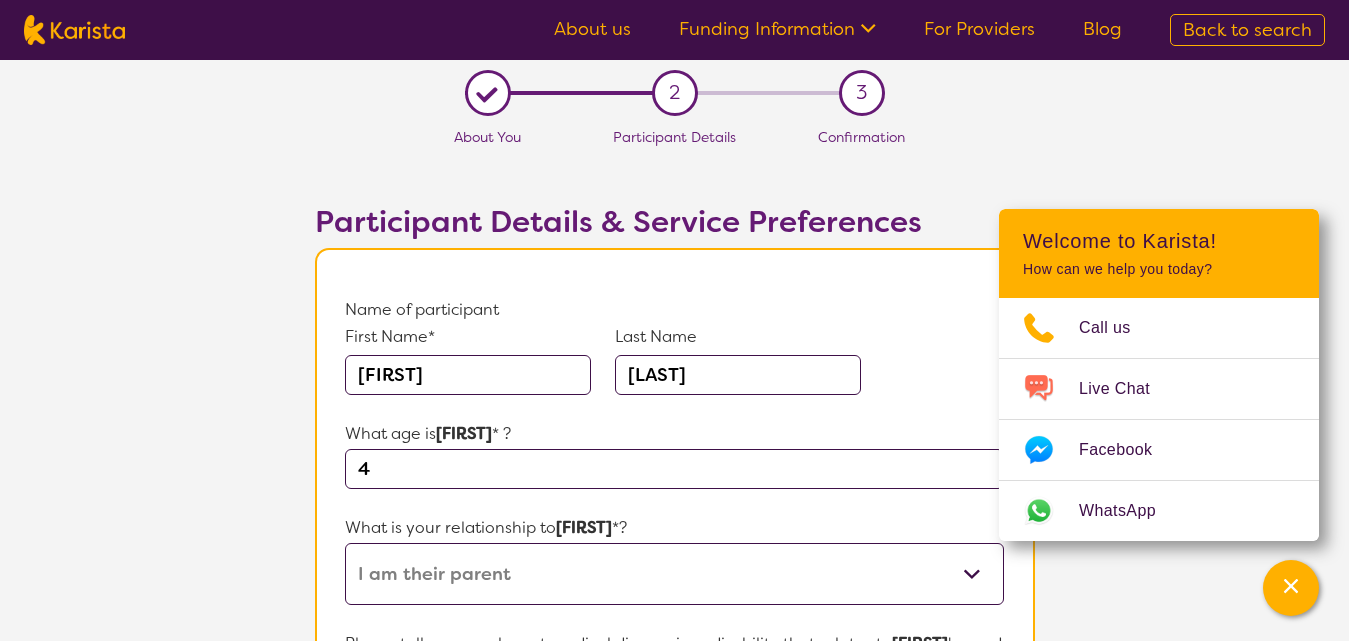 click on "This request is for myself I am their parent I am their child I am their spouse/partner I am their carer I am their Support Coordinator I am their Local Area Coordinator I am their Child Safety Officer I am their Aged Care Case Worker Other" at bounding box center [674, 574] 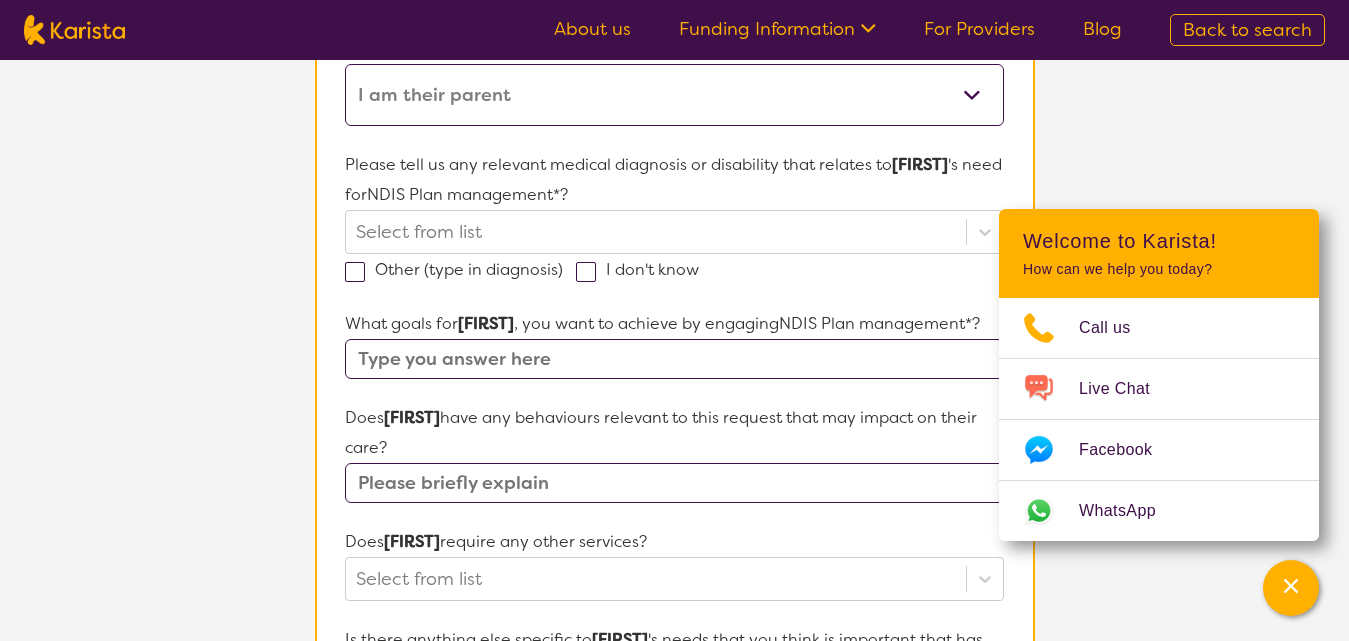 scroll, scrollTop: 483, scrollLeft: 0, axis: vertical 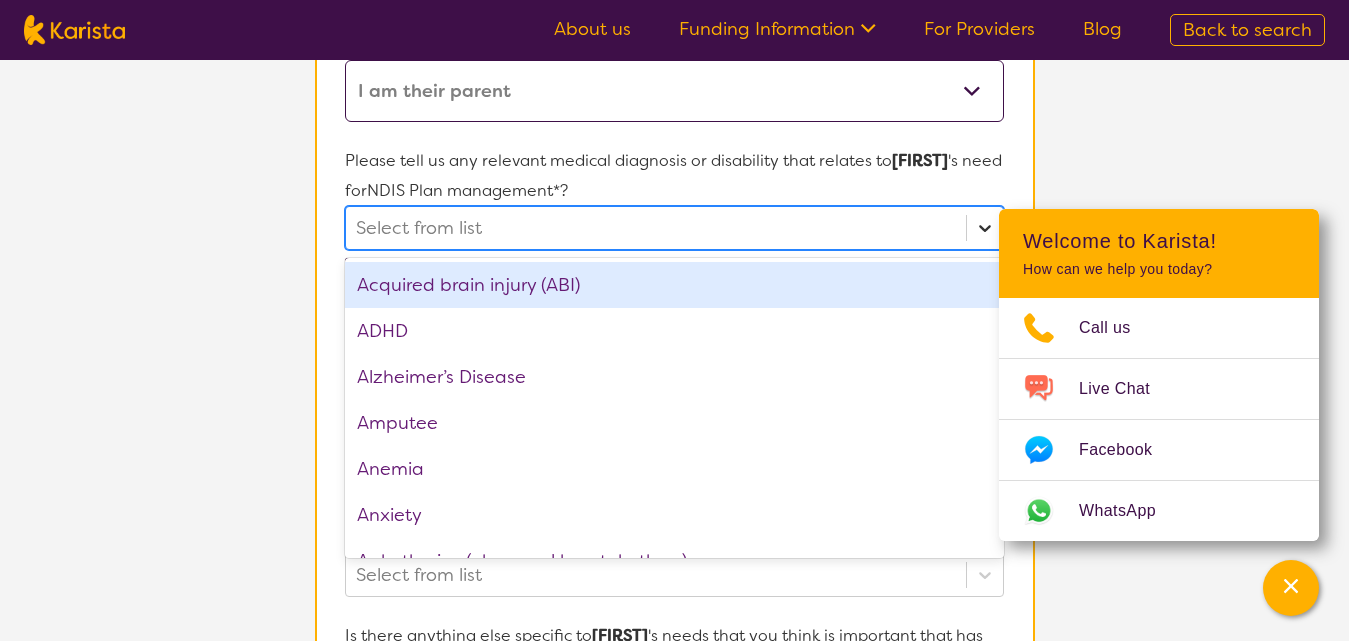 click 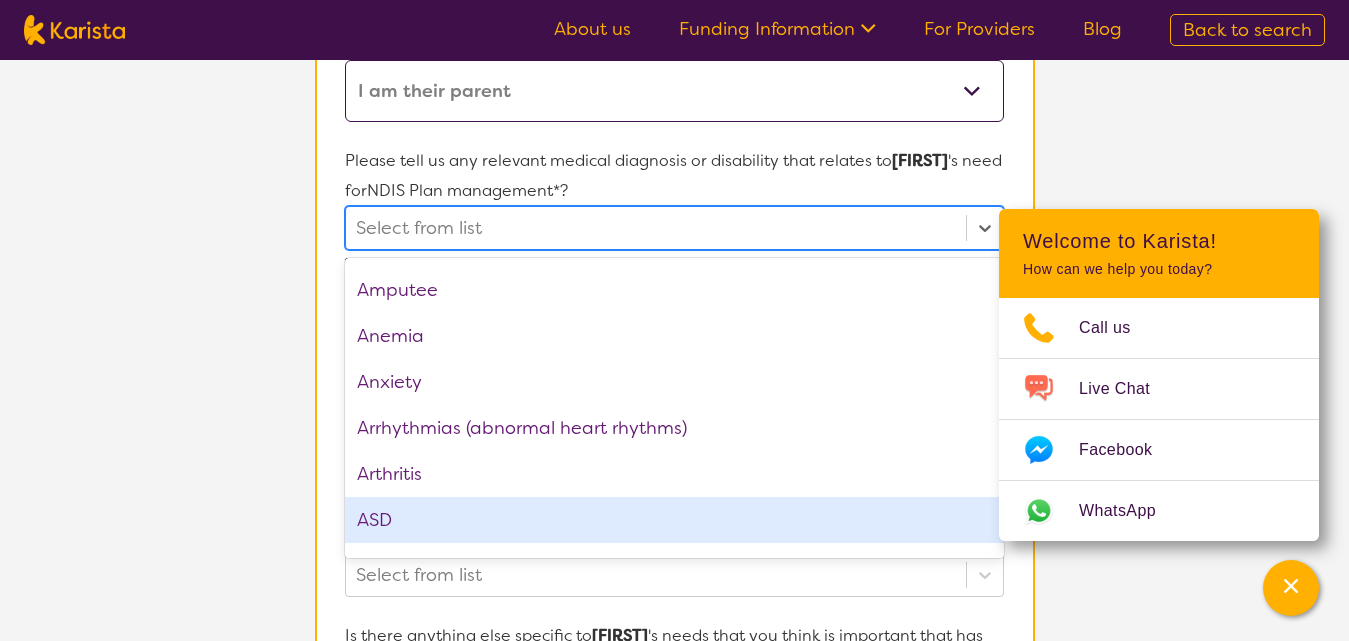scroll, scrollTop: 179, scrollLeft: 0, axis: vertical 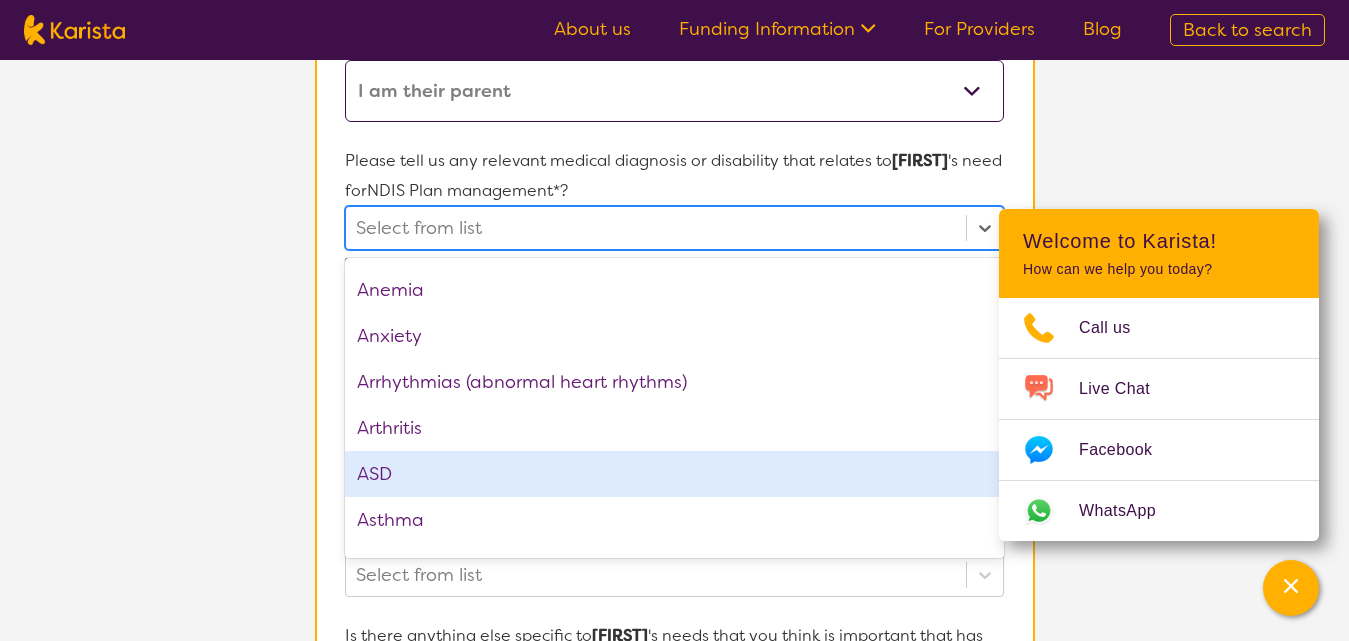 click on "ASD" at bounding box center (674, 474) 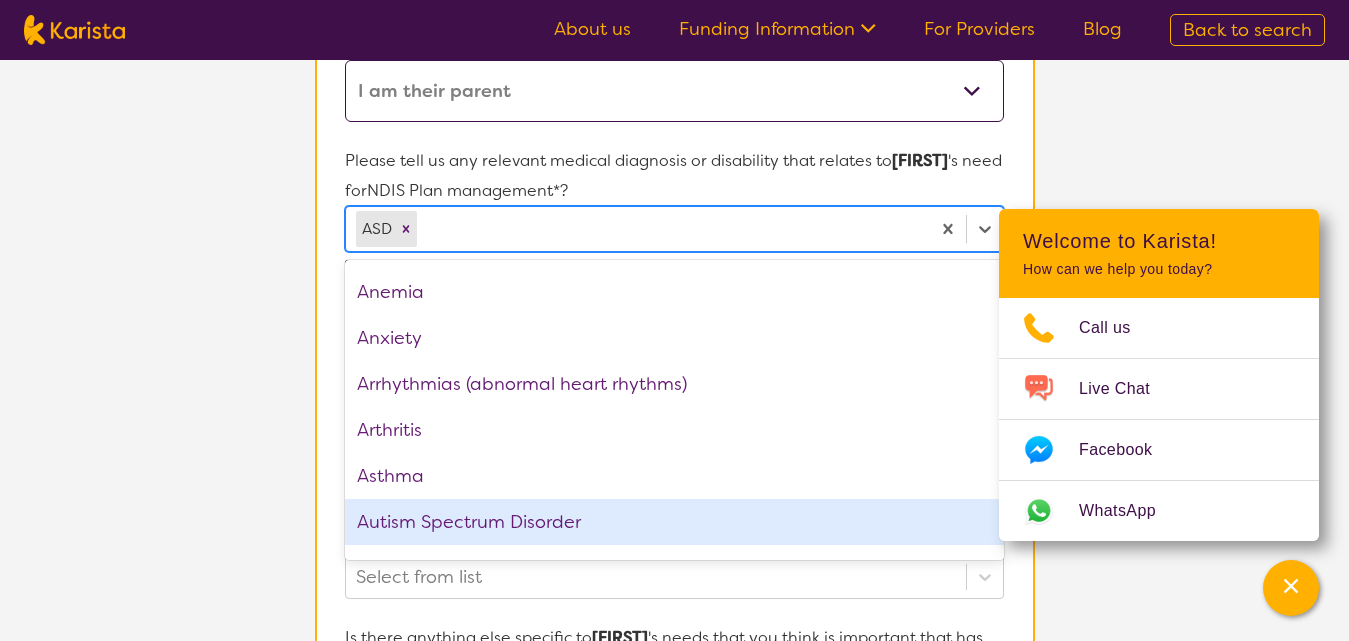 click on "Autism Spectrum Disorder" at bounding box center [674, 522] 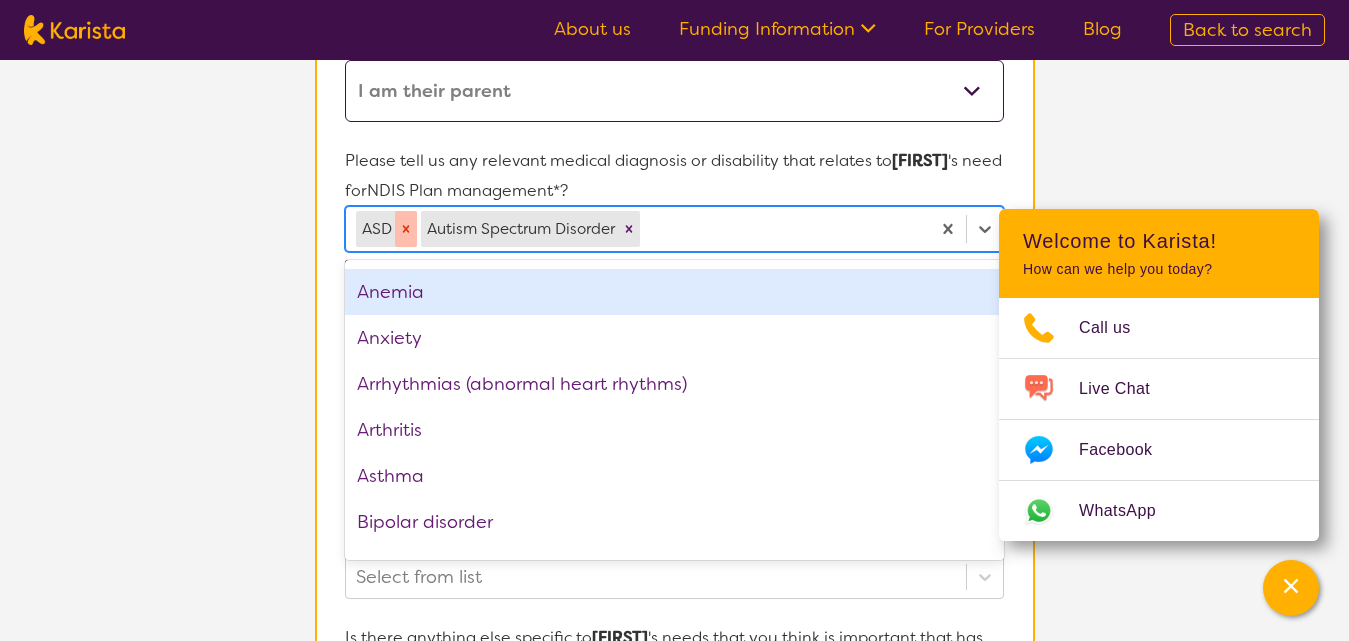 click 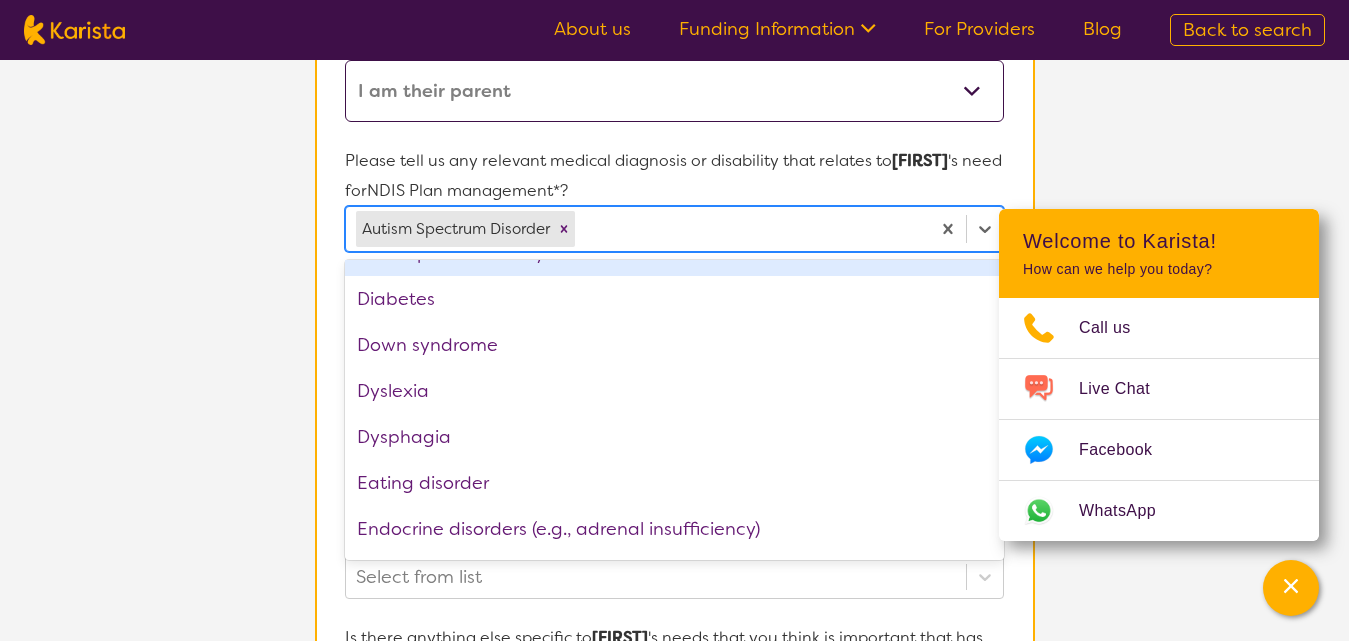 scroll, scrollTop: 1000, scrollLeft: 0, axis: vertical 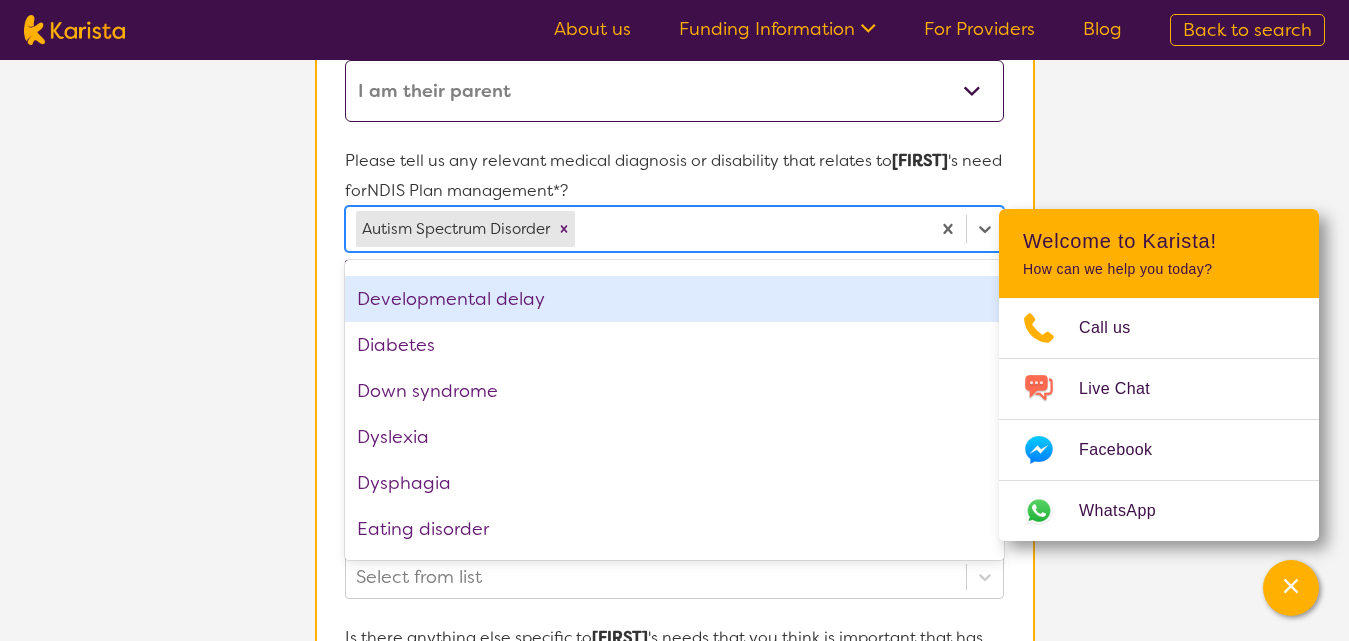 click on "Developmental delay" at bounding box center (674, 299) 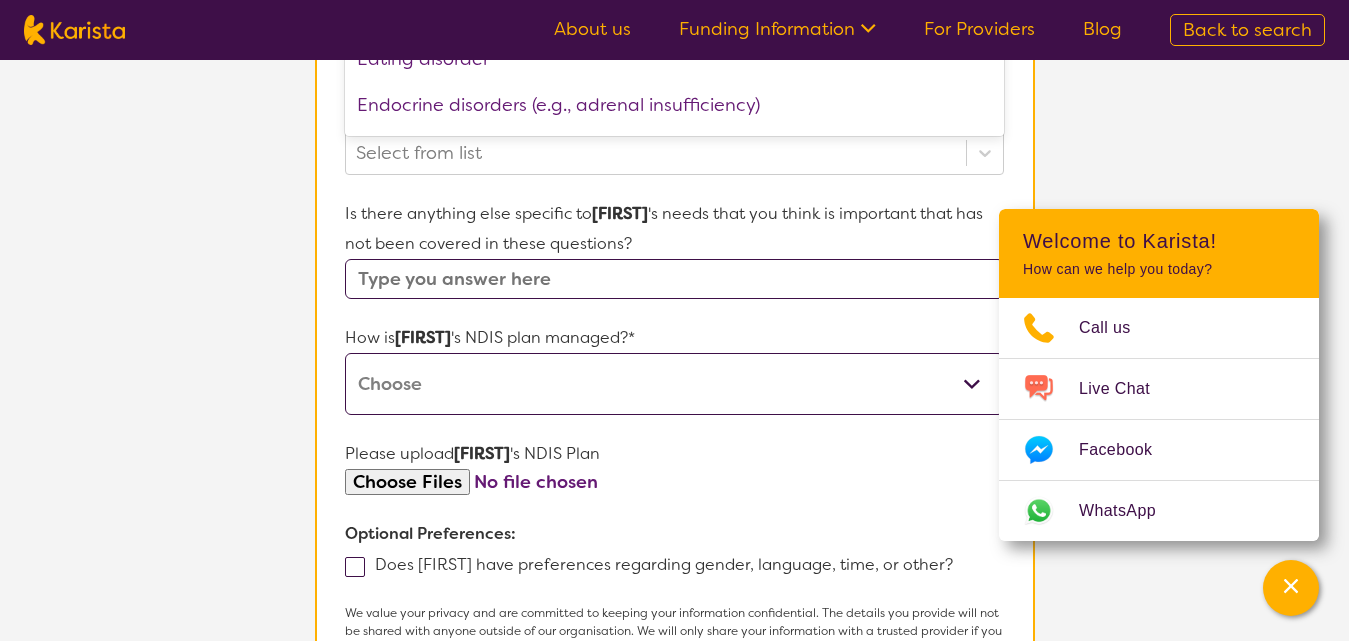 scroll, scrollTop: 937, scrollLeft: 0, axis: vertical 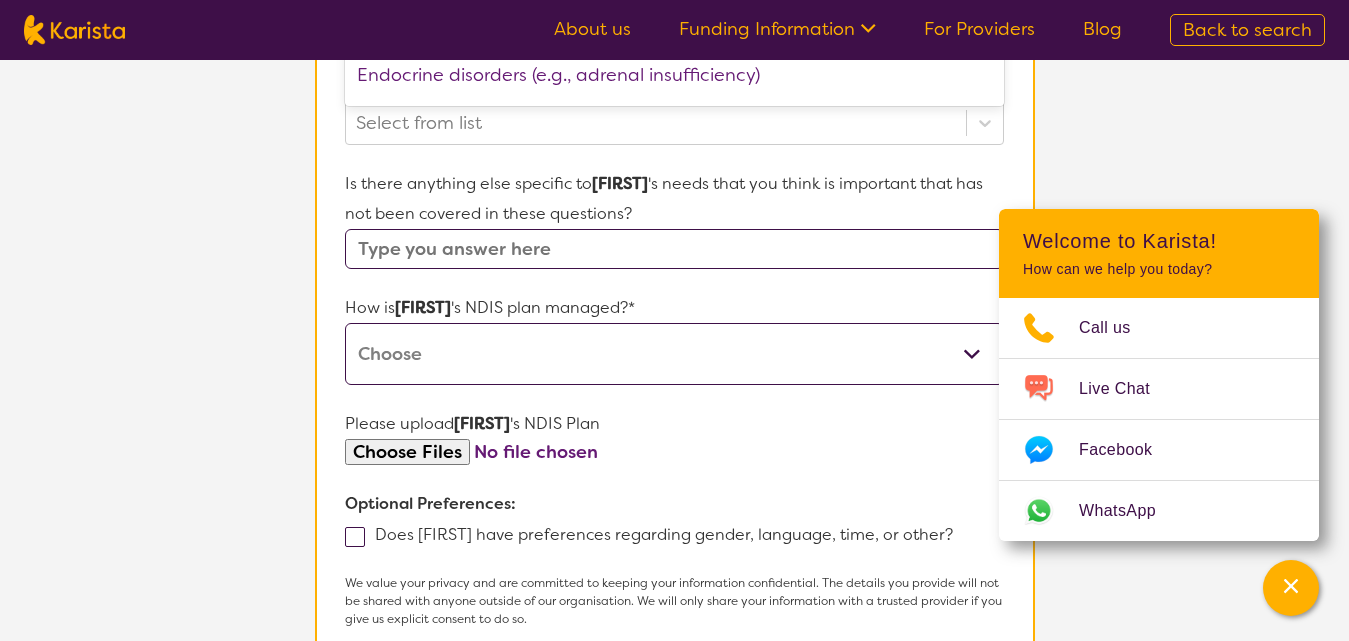 click at bounding box center [674, 249] 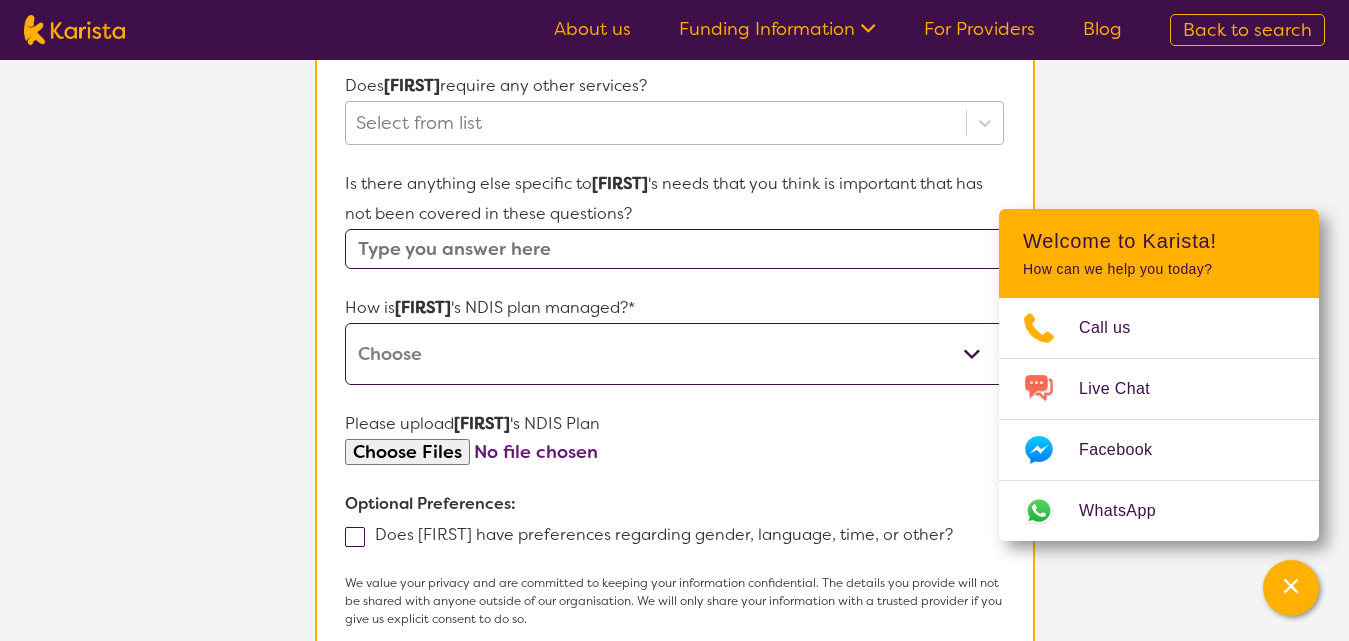 click at bounding box center [655, 123] 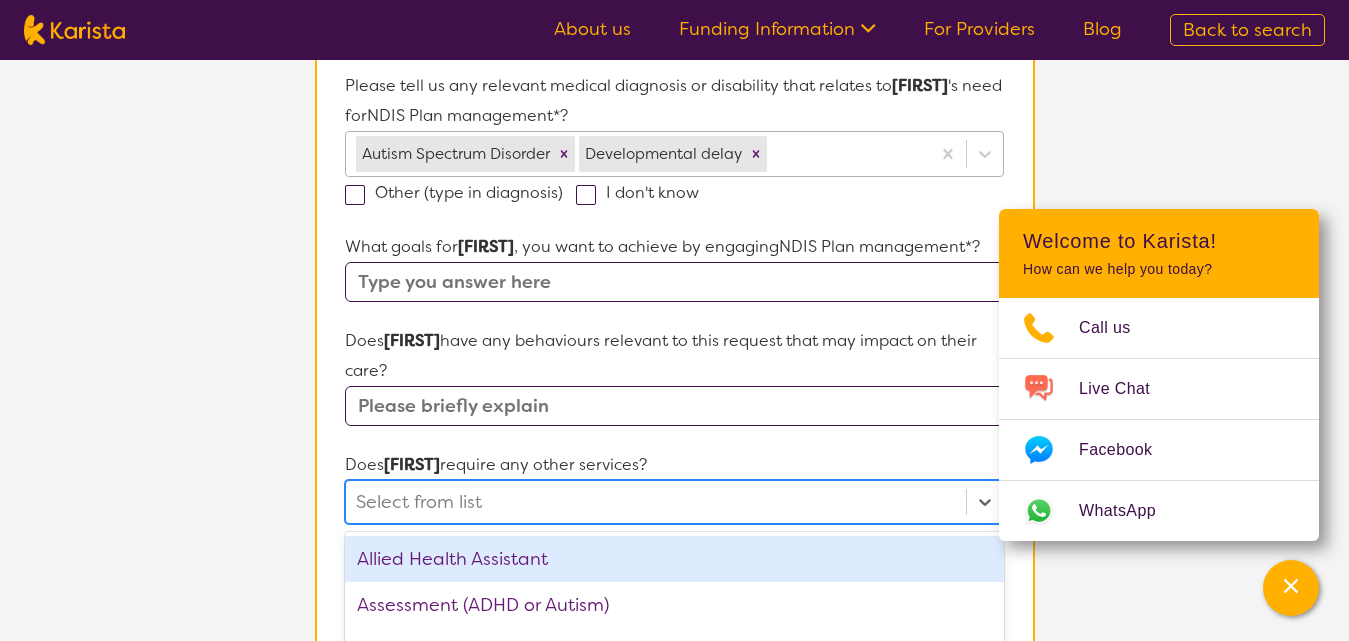 scroll, scrollTop: 562, scrollLeft: 0, axis: vertical 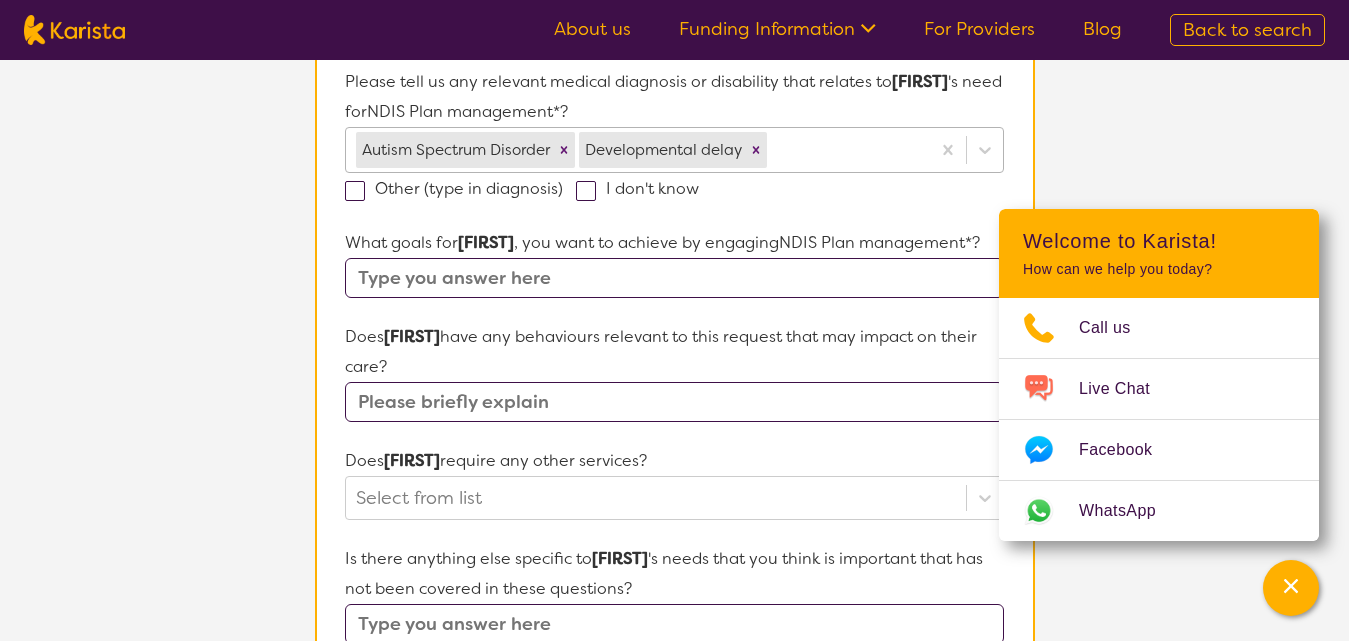click at bounding box center [674, 278] 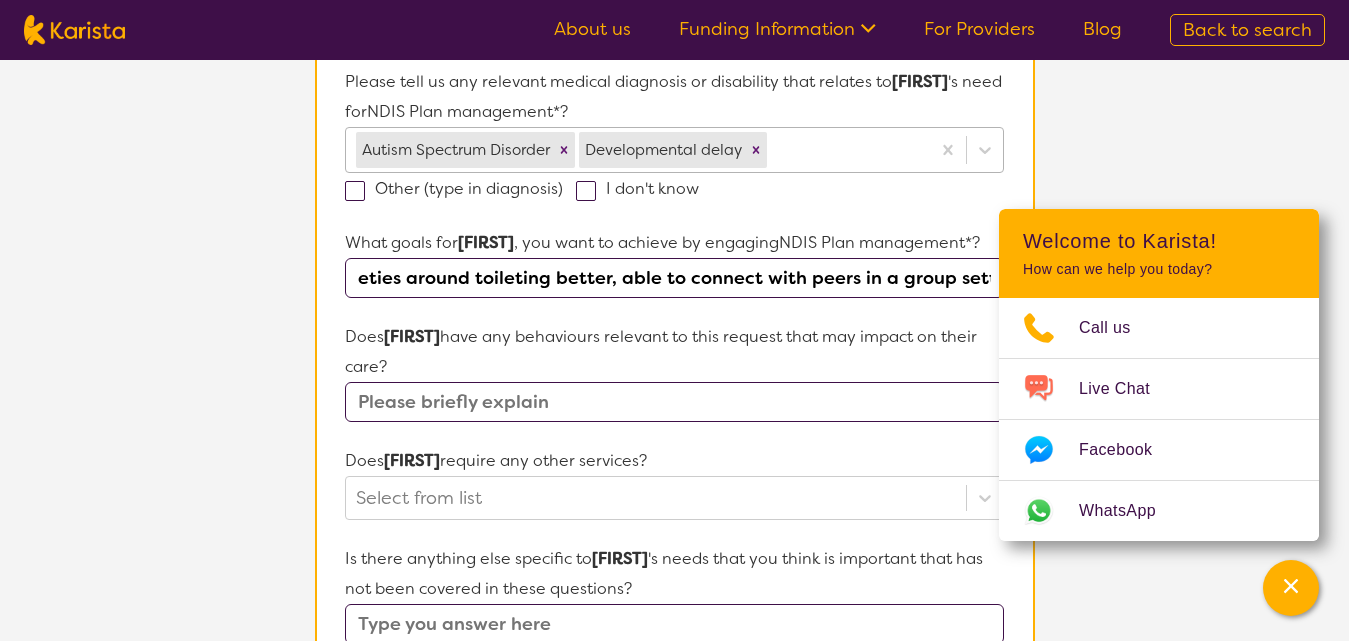 scroll, scrollTop: 0, scrollLeft: 483, axis: horizontal 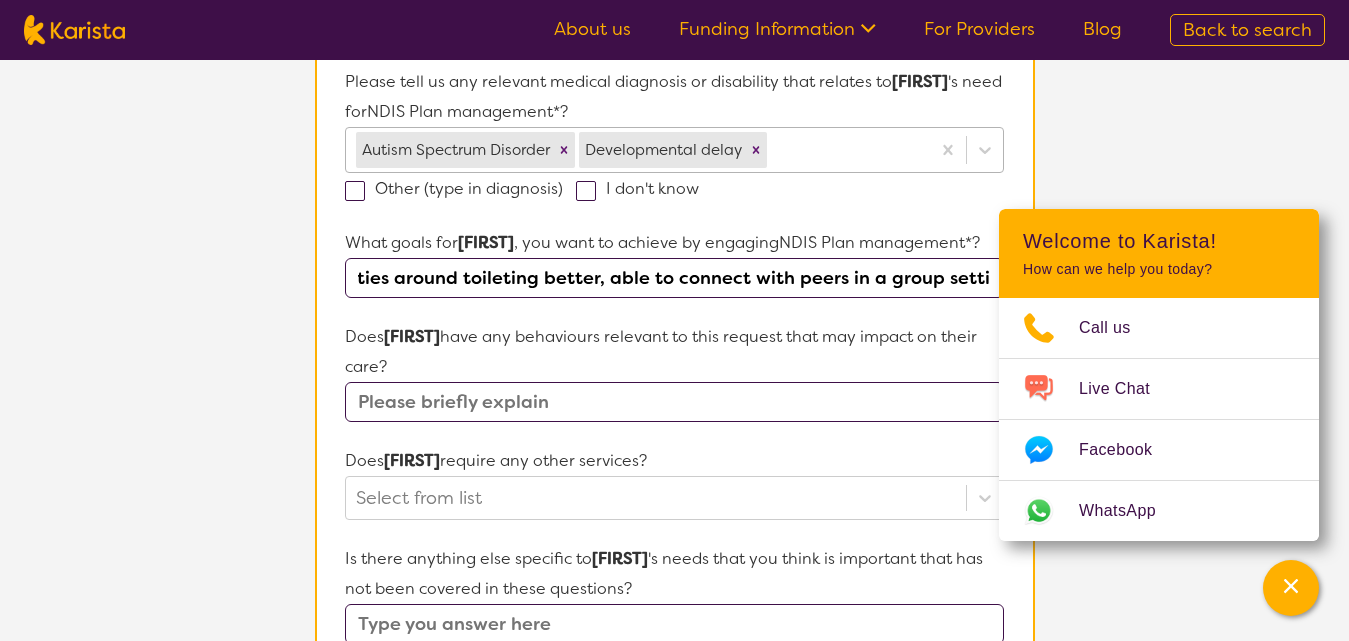 type on "Improved social interactions , improved speech, anxieties around toileting better, able to connect with peers in a group setting" 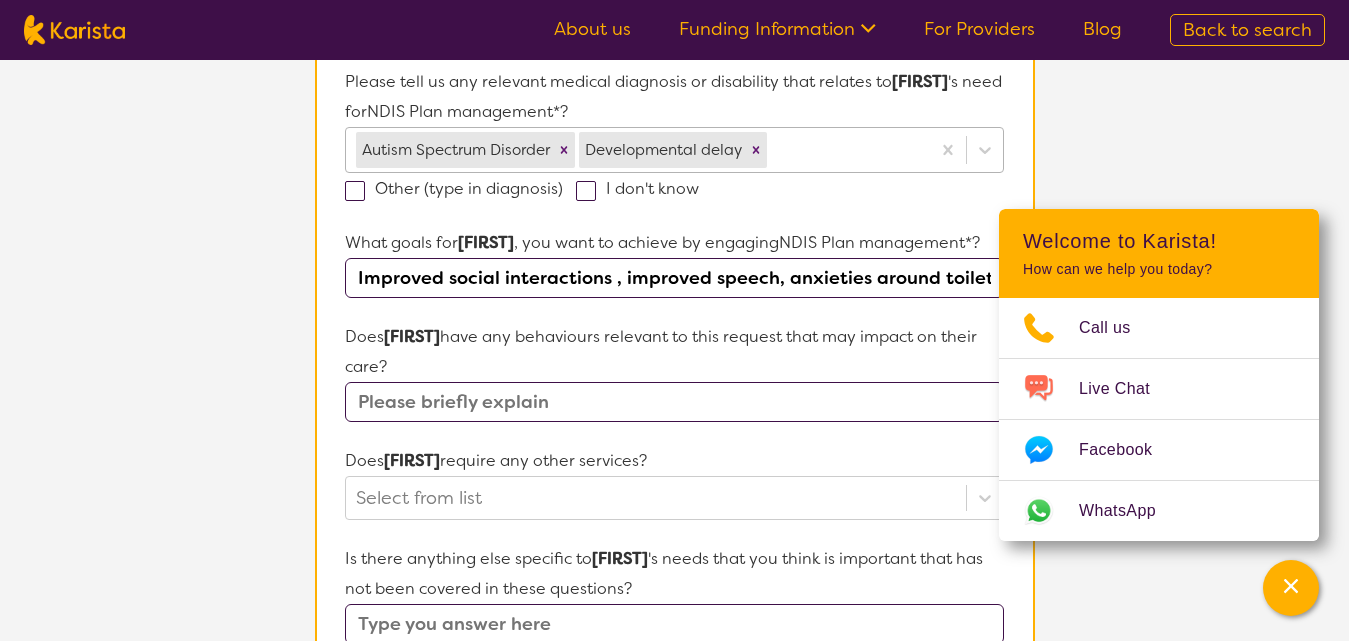 click at bounding box center [674, 402] 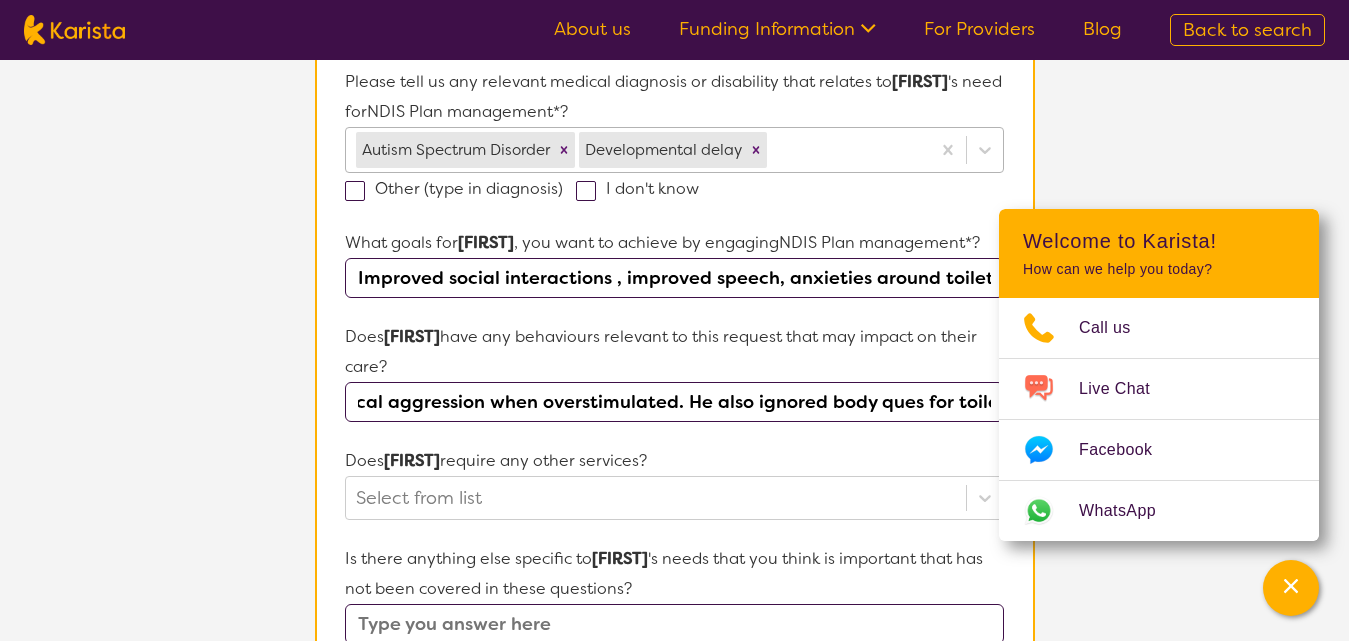 scroll, scrollTop: 0, scrollLeft: 511, axis: horizontal 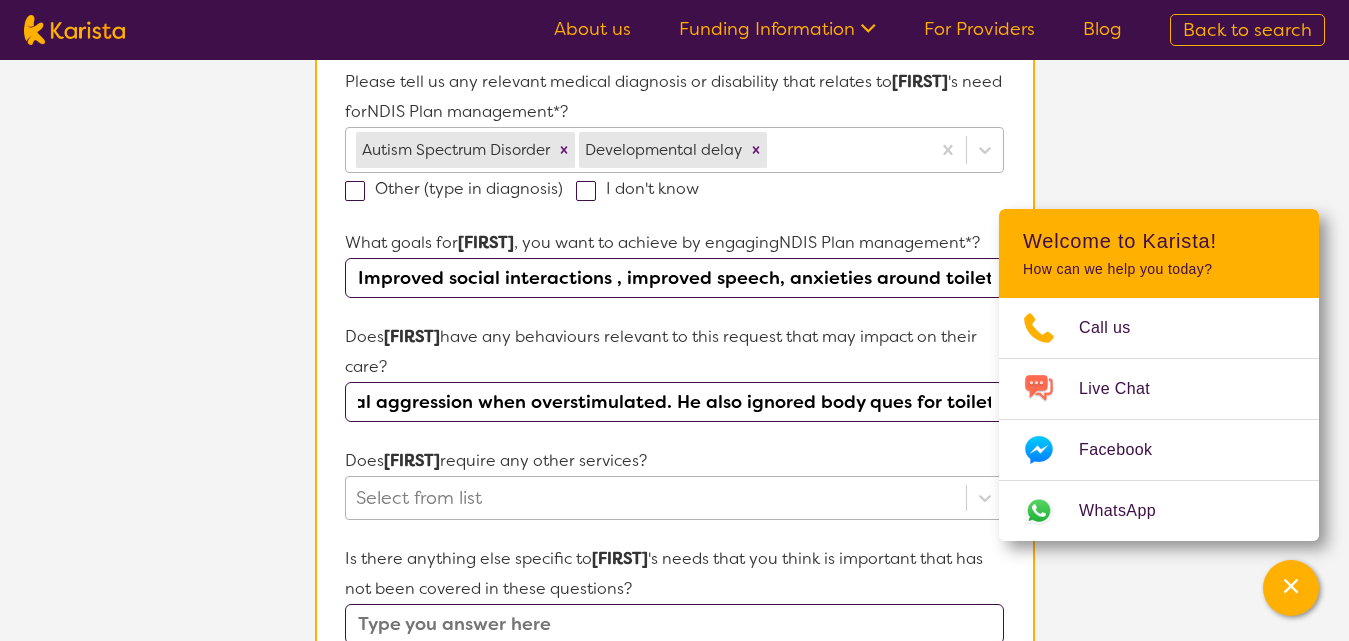 type on "[FIRST] becomes resisitive and shows mild verbal/ physical aggression when overstimulated. He also ignored body ques for toileting" 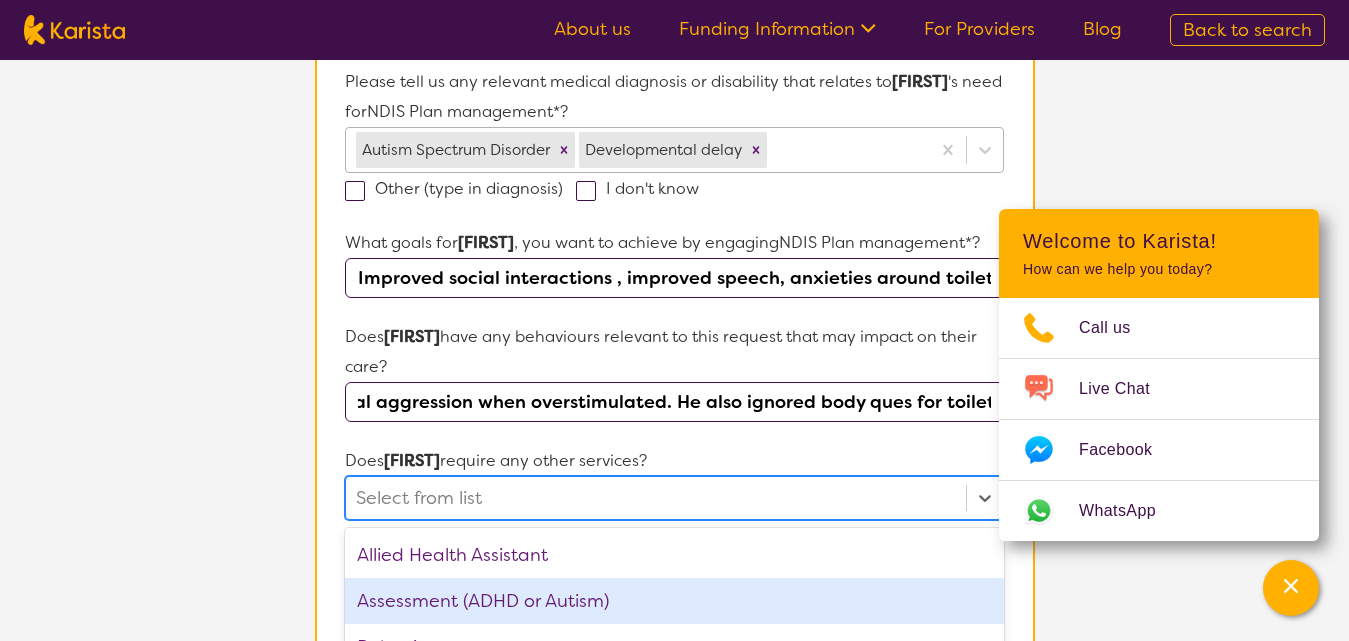 scroll, scrollTop: 750, scrollLeft: 0, axis: vertical 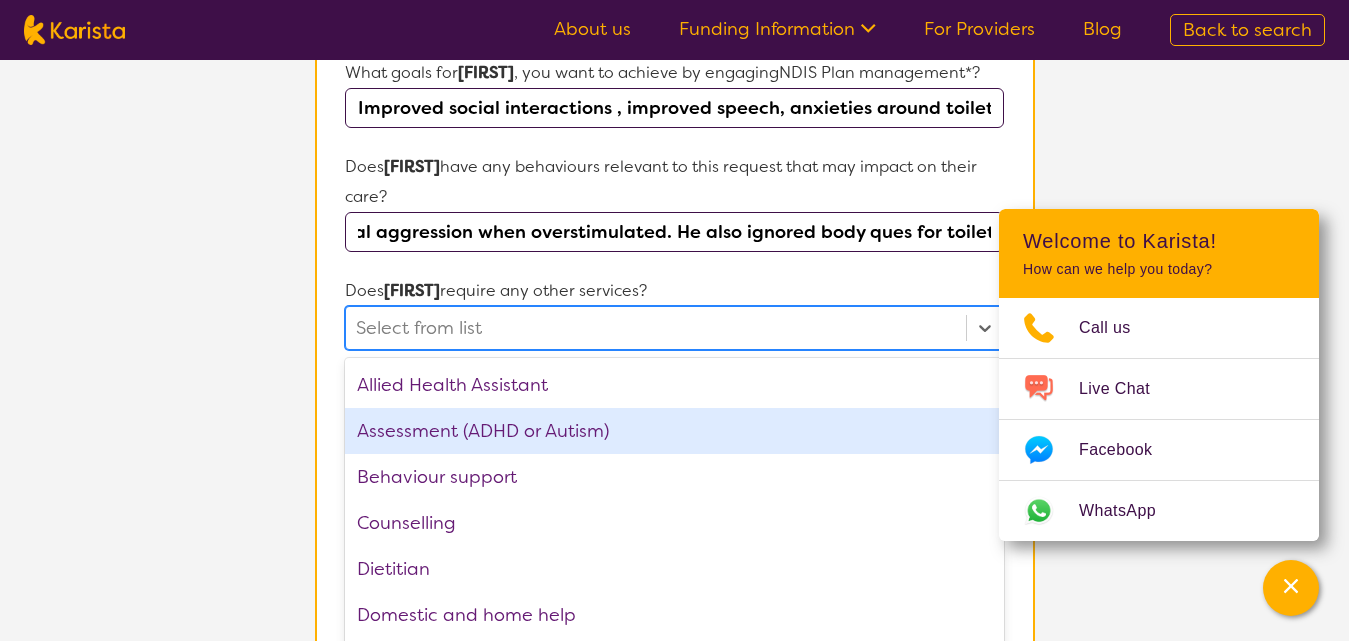 click on "option Assessment (ADHD or Autism) focused, 2 of 21. 21 results available. Use Up and Down to choose options, press Enter to select the currently focused option, press Escape to exit the menu, press Tab to select the option and exit the menu. Select from list Allied Health Assistant Assessment (ADHD or Autism) Behaviour support Counselling Dietitian Domestic and home help Employment Support Exercise physiology Key Worker NDIS Support Coordination Nursing services Occupational therapy Personal care Physiotherapy Podiatry Psychology Psychosocial Recovery Coach Respite Speech therapy Supported accommodation Support worker" at bounding box center [674, 328] 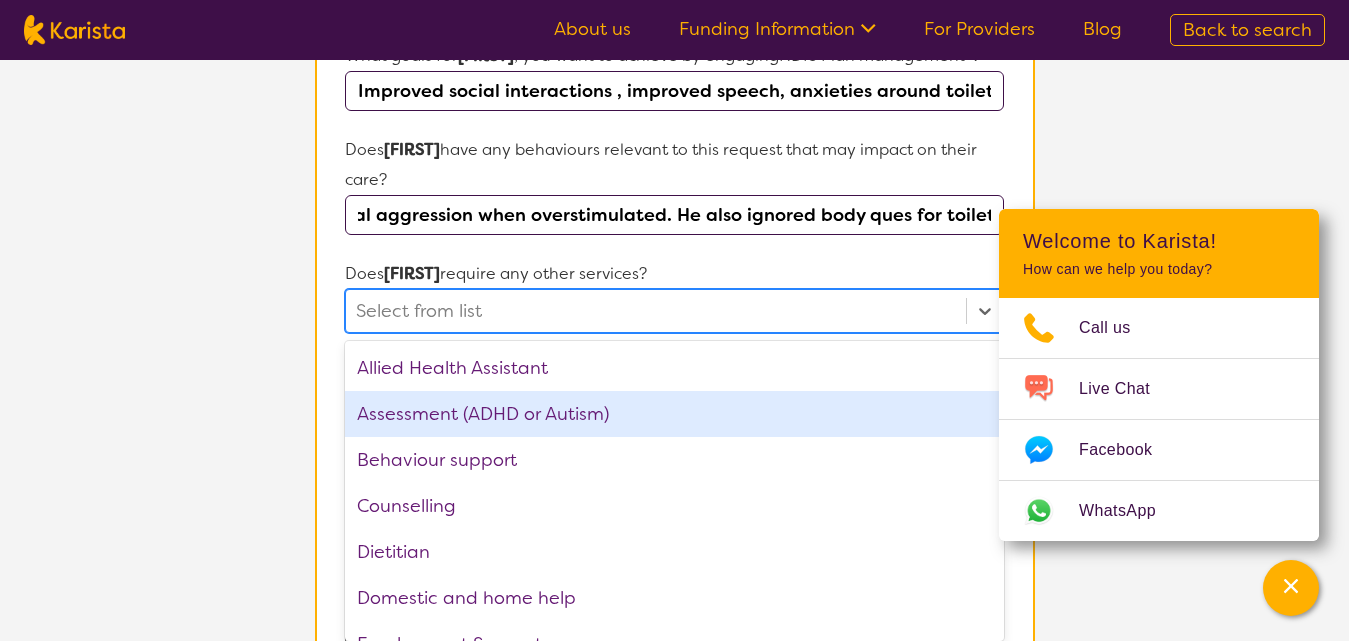 scroll, scrollTop: 0, scrollLeft: 0, axis: both 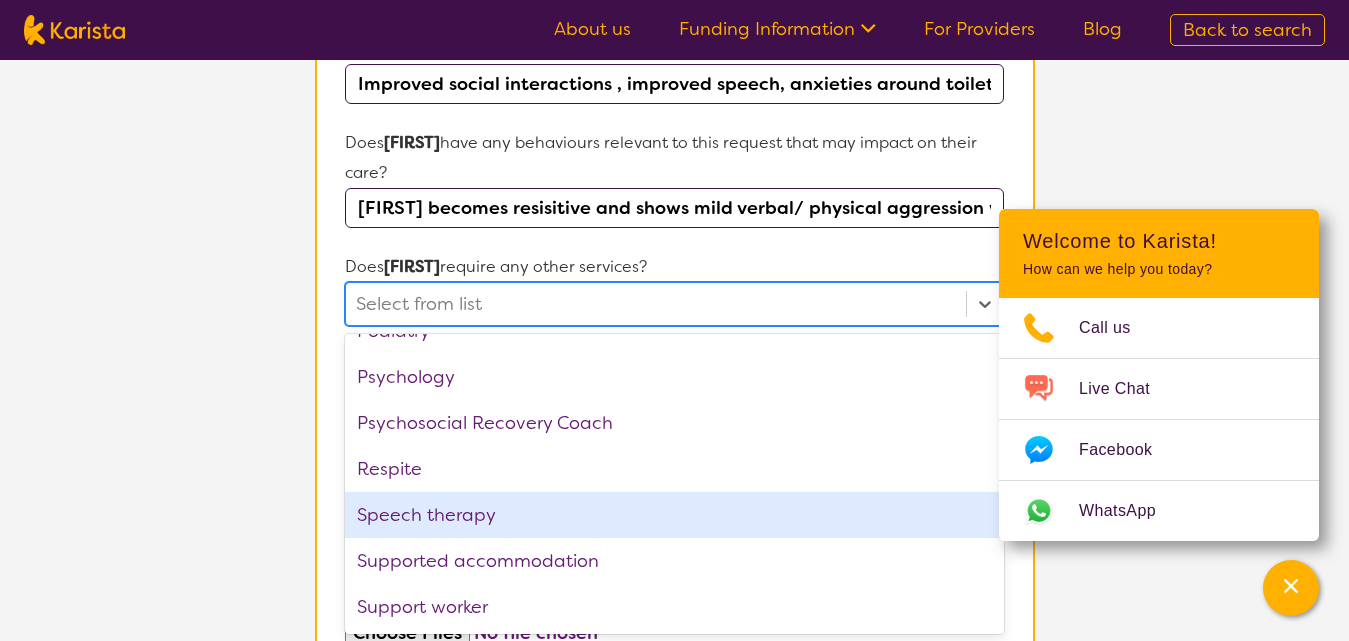 click on "Speech therapy" at bounding box center [674, 515] 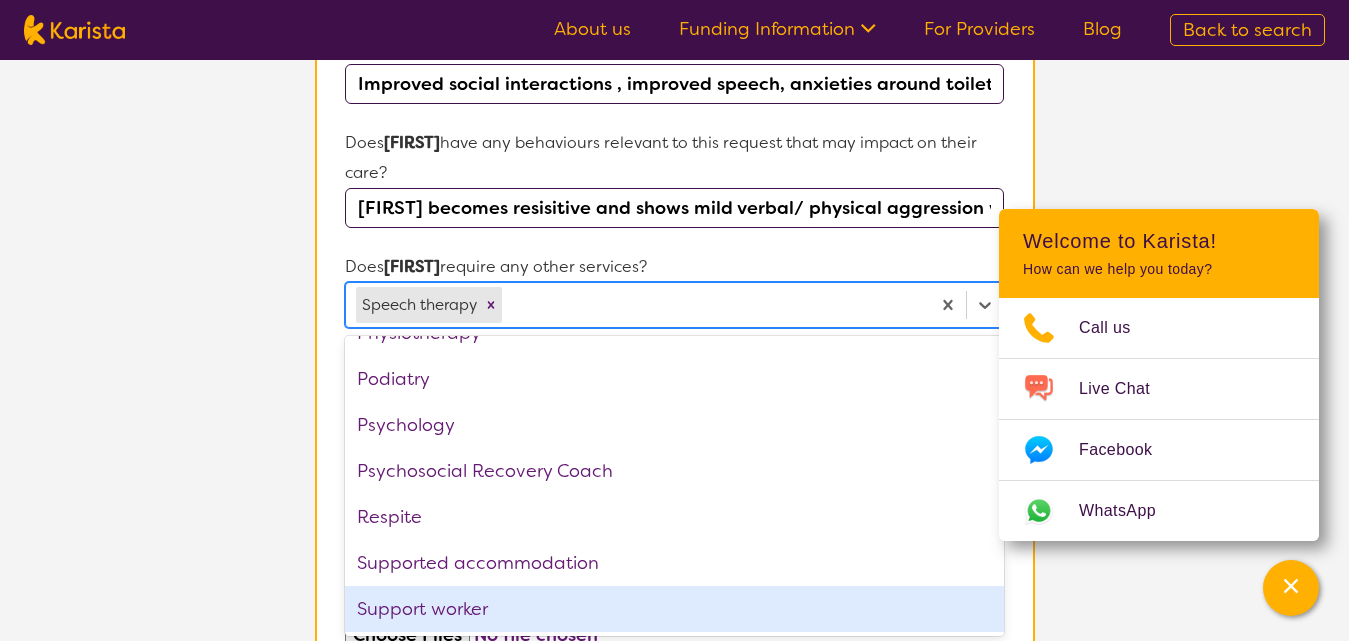 scroll, scrollTop: 0, scrollLeft: 0, axis: both 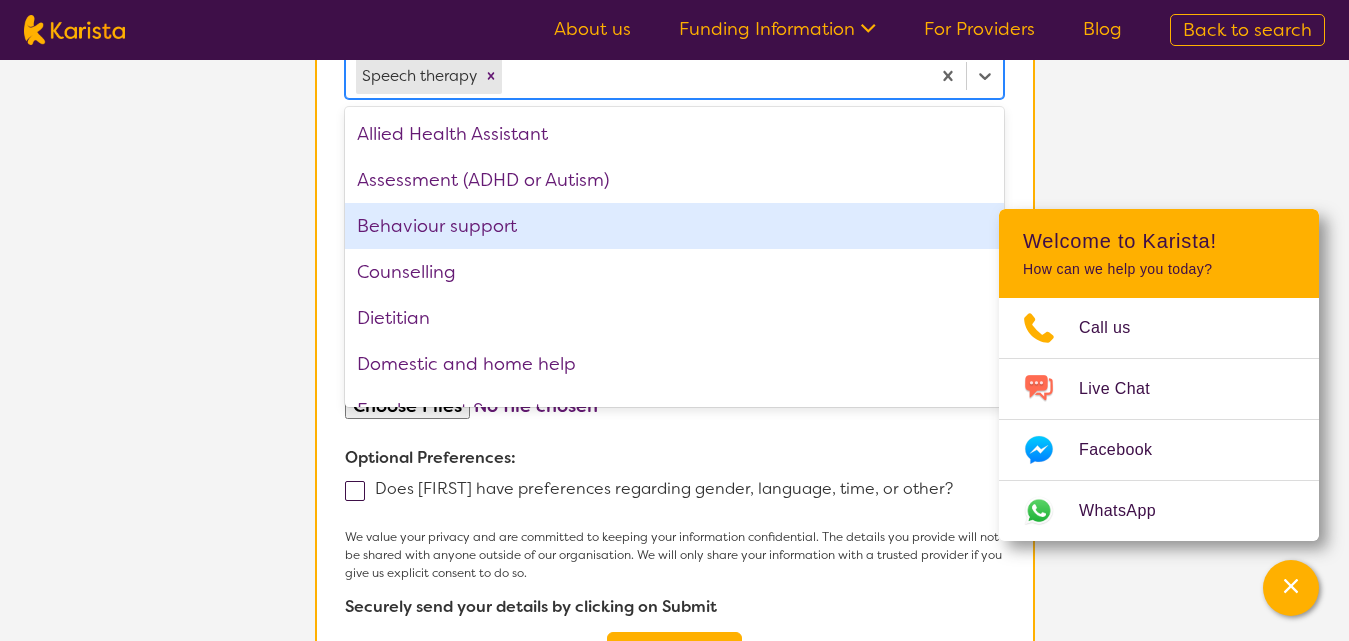 click on "Name of participant [NAME] Last Name [LAST] What age is [FIRST] * ? 4 What is your relationship to [FIRST] *? This request is for myself I am their parent I am their child I am their spouse/partner I am their carer I am their Support Coordinator I am their Local Area Coordinator I am their Child Safety Officer I am their Aged Care Case Worker Other Please tell us any relevant medical diagnosis or disability that relates to [FIRST]'s need for NDIS Plan management *? Autism Spectrum Disorder Developmental delay Other (type in diagnosis) I don't know What goals for [FIRST] , you want to achieve by engaging NDIS Plan management *? Improved social interactions , improved speech, anxieties around toileting better, able to connect with peers in a group setting Does [FIRST] have any behaviours relevant to this request that may impact on their care? [FIRST] becomes resisitive and shows mild verbal/ physical aggression when overstimulated. He also ignored body ques for toileting Does [FIRST] Counselling" at bounding box center (674, 1) 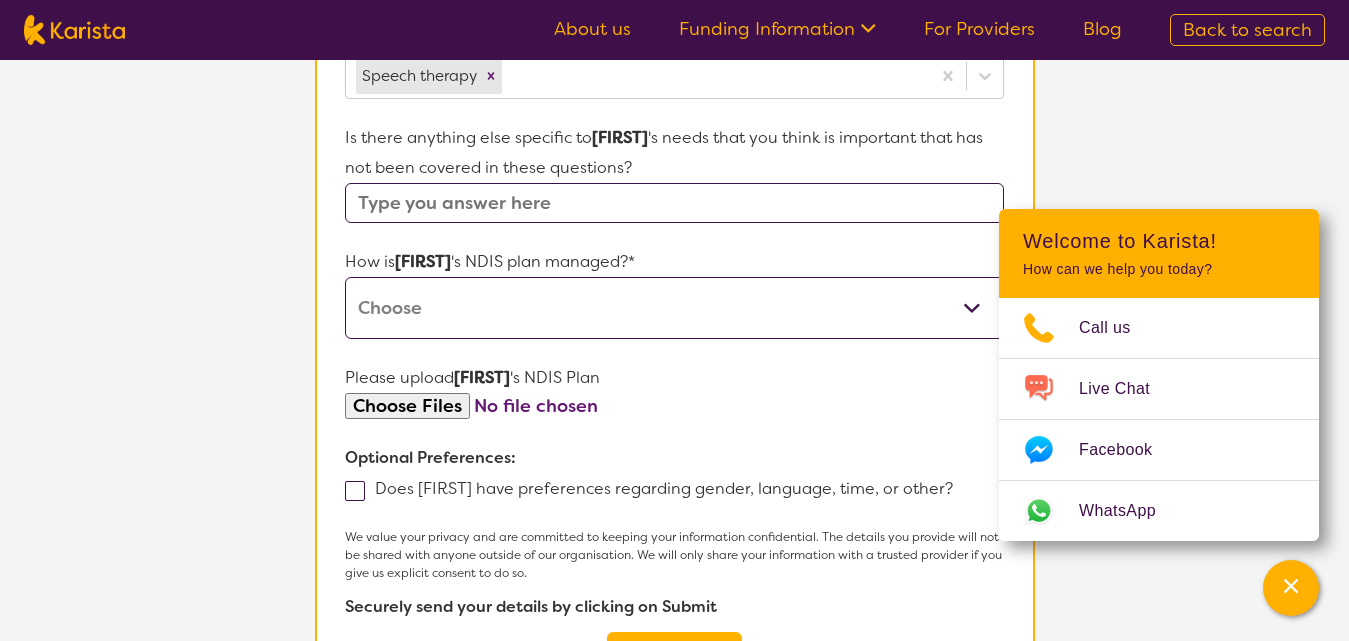 click on "Self-managed NDIS plan Managed by a registered plan management provider (not the NDIA) Agency-managed (by the NDIA) I'm not sure" at bounding box center (674, 308) 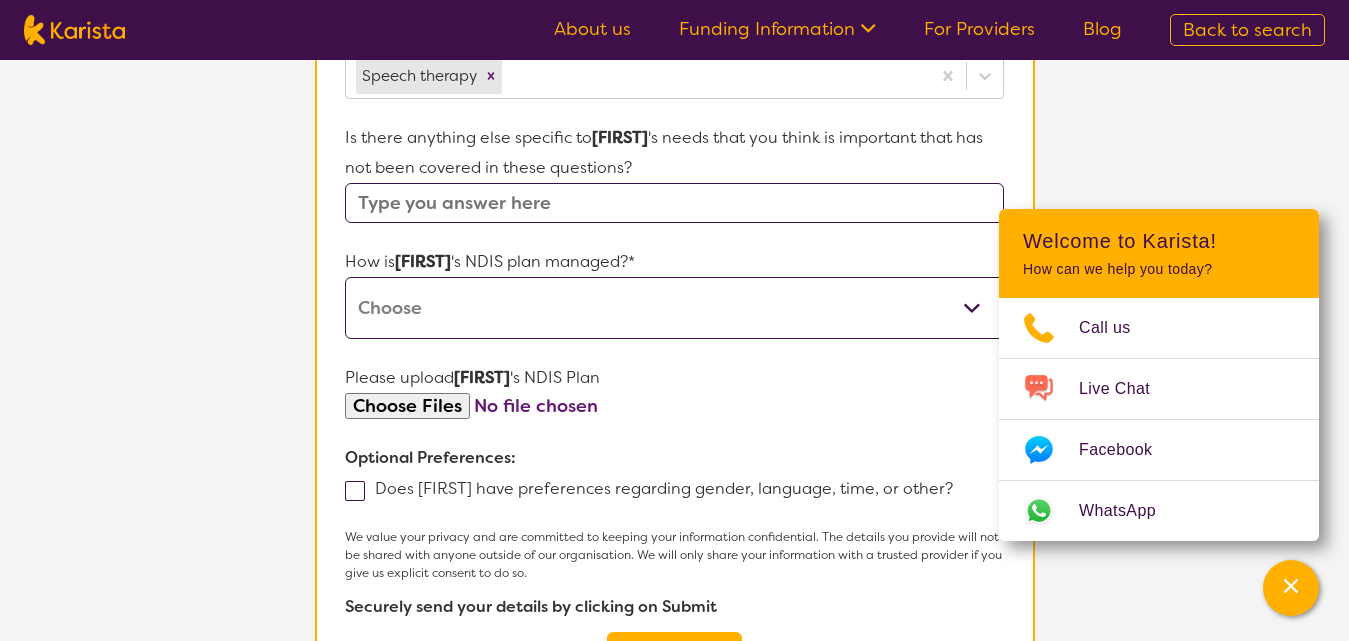 click on "Self-managed NDIS plan Managed by a registered plan management provider (not the NDIA) Agency-managed (by the NDIA) I'm not sure" at bounding box center [674, 308] 